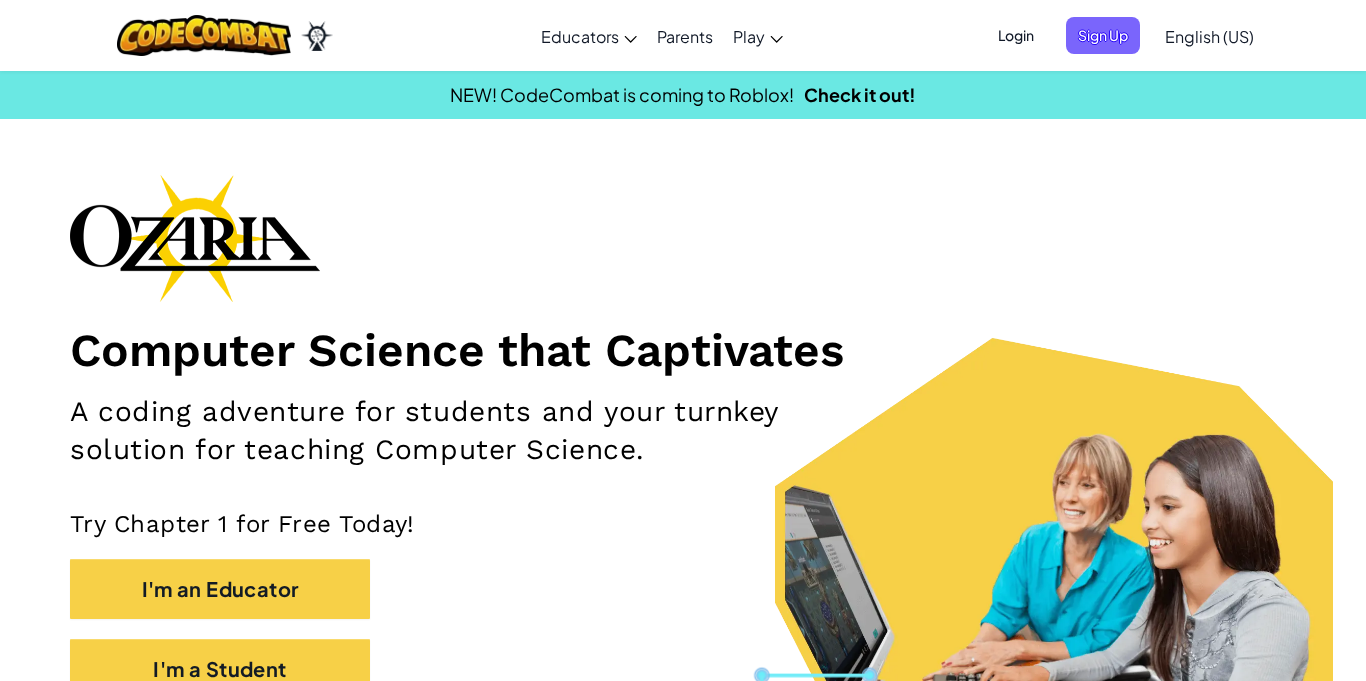scroll, scrollTop: 0, scrollLeft: 0, axis: both 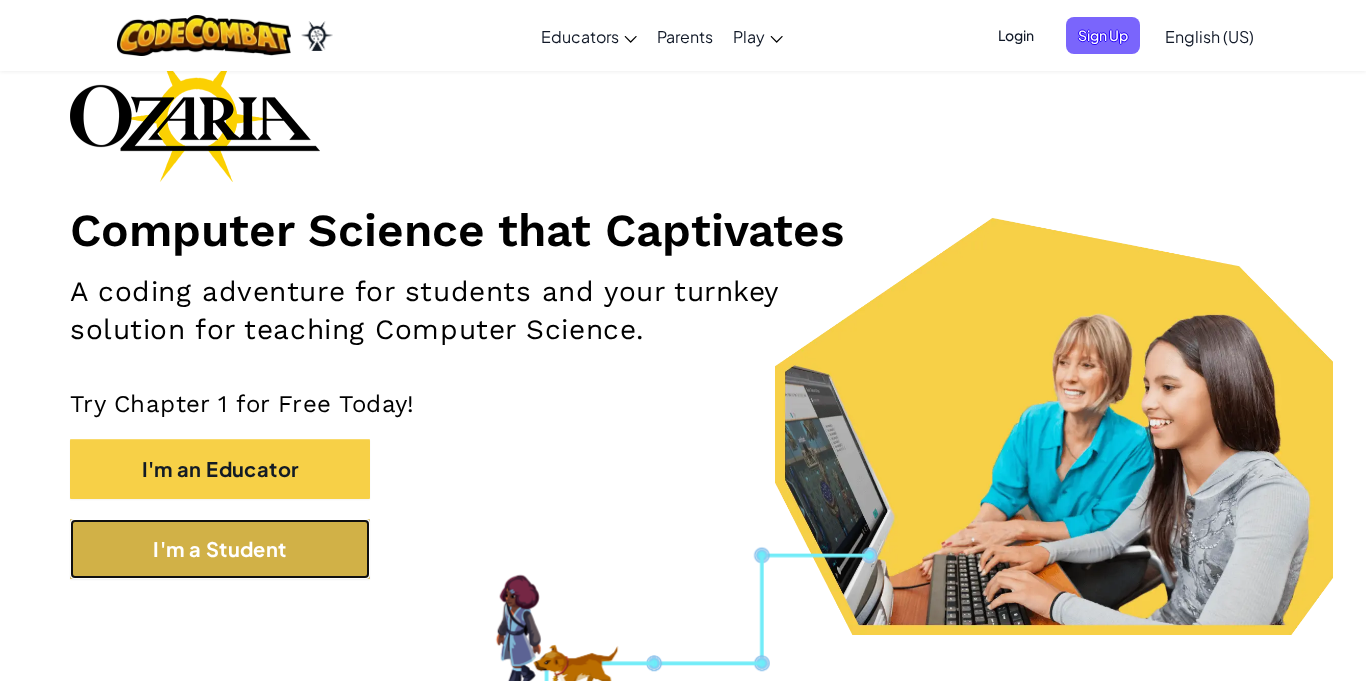 click on "I'm a Student" at bounding box center [220, 549] 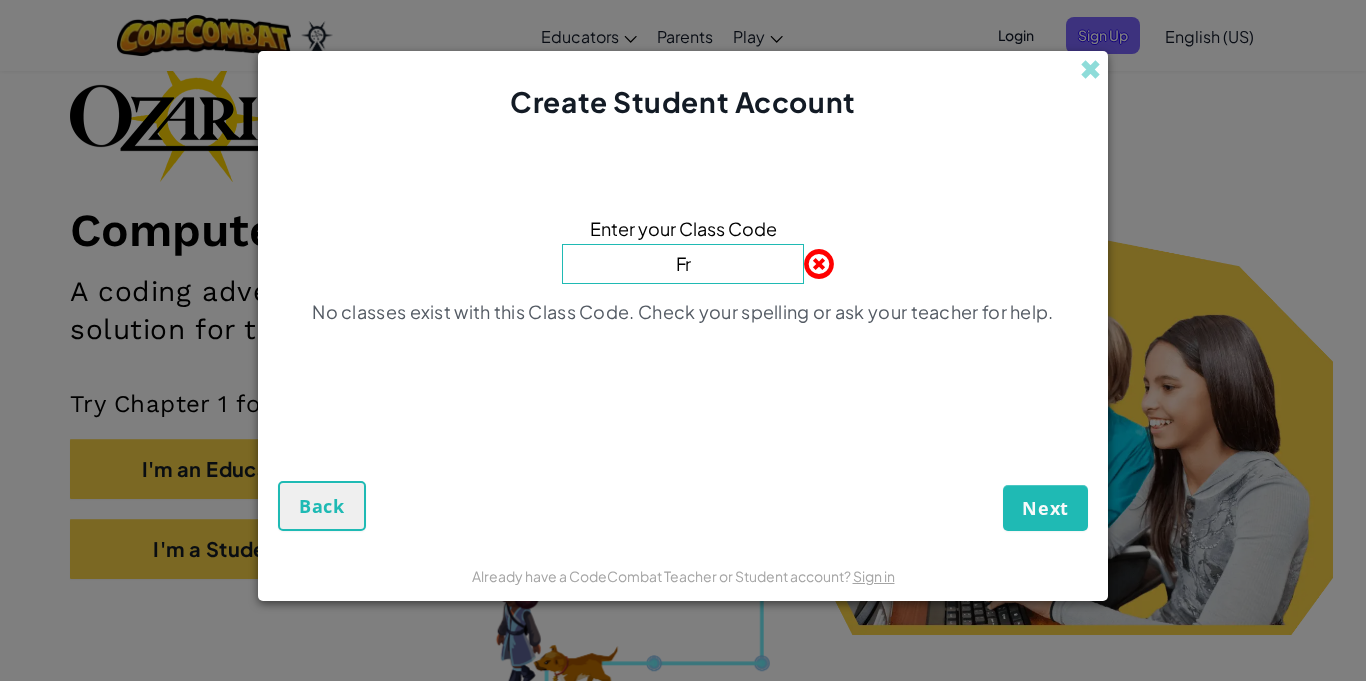 type on "F" 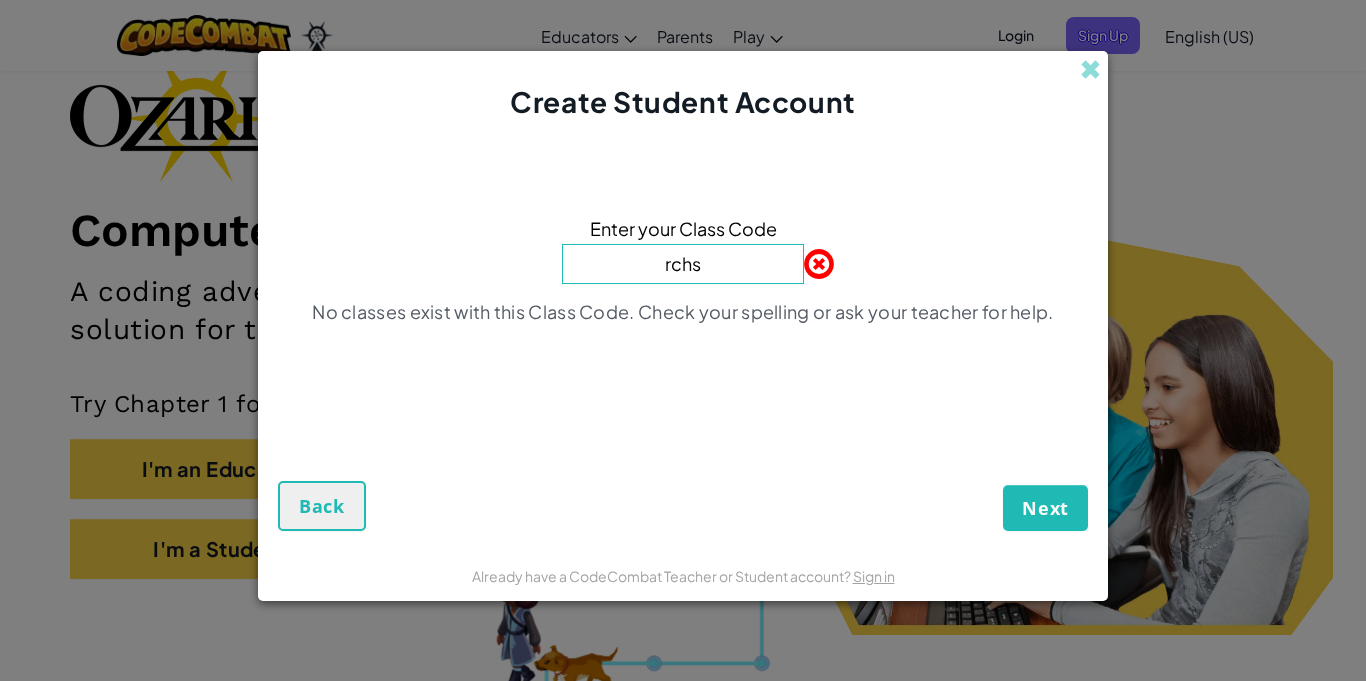 click on "rchs" at bounding box center [683, 264] 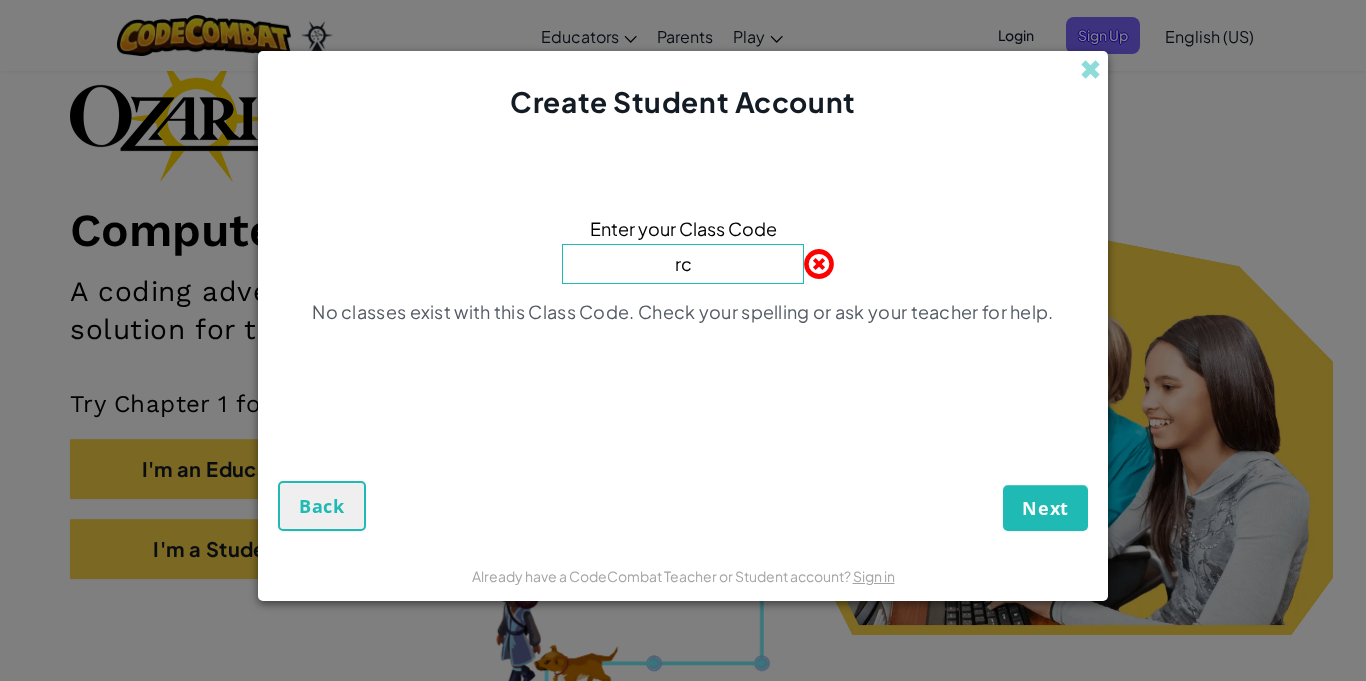 type on "r" 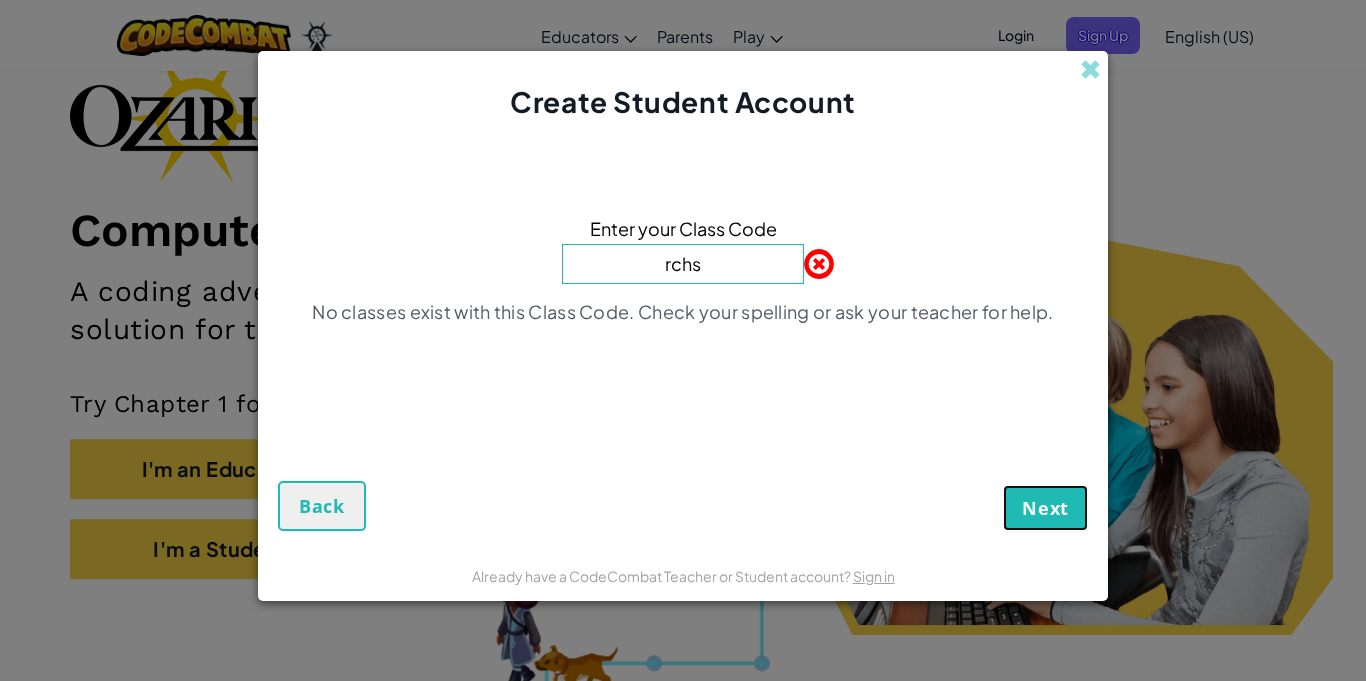 click on "Next" at bounding box center [1045, 508] 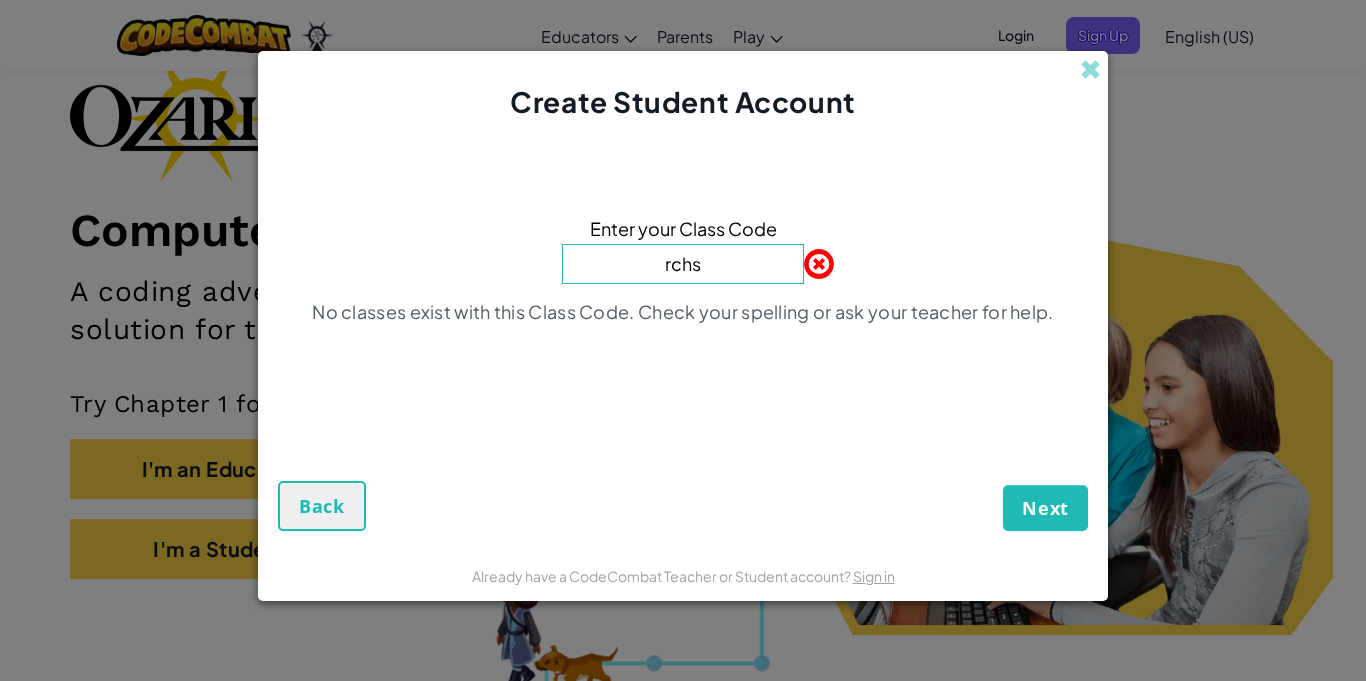 click on "rchs" at bounding box center [683, 264] 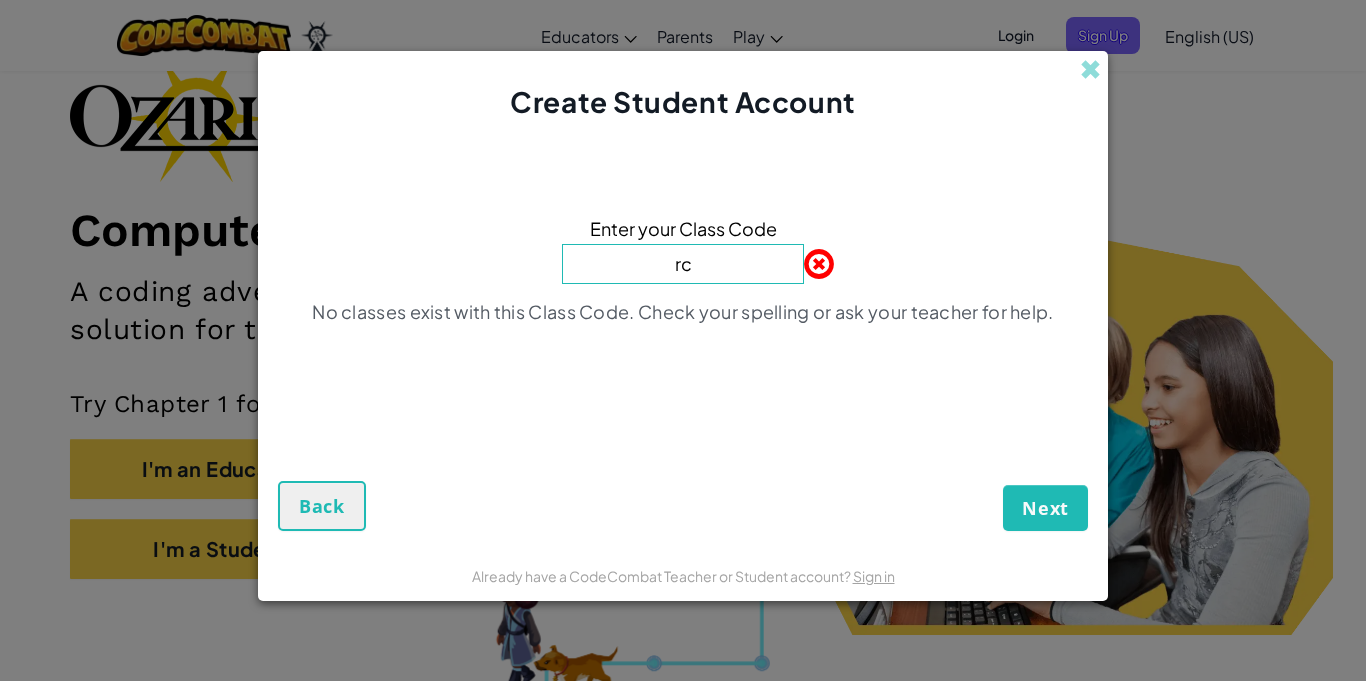 type on "r" 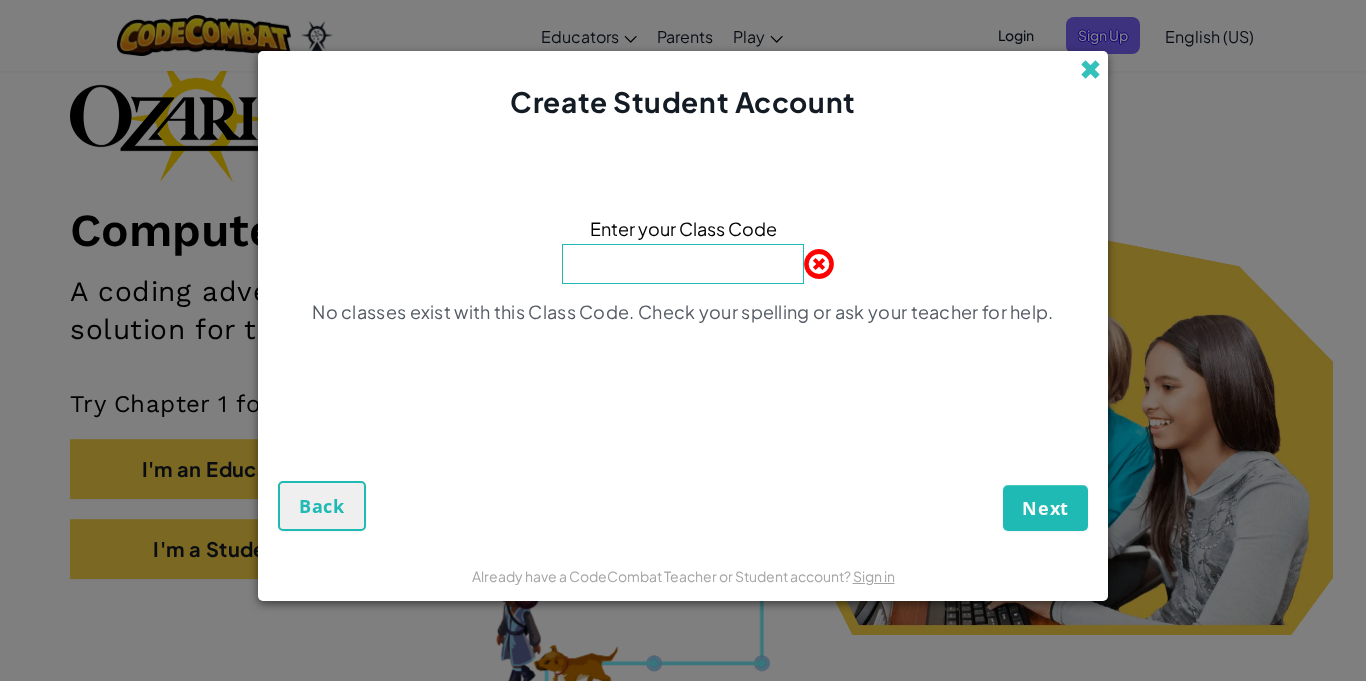 type 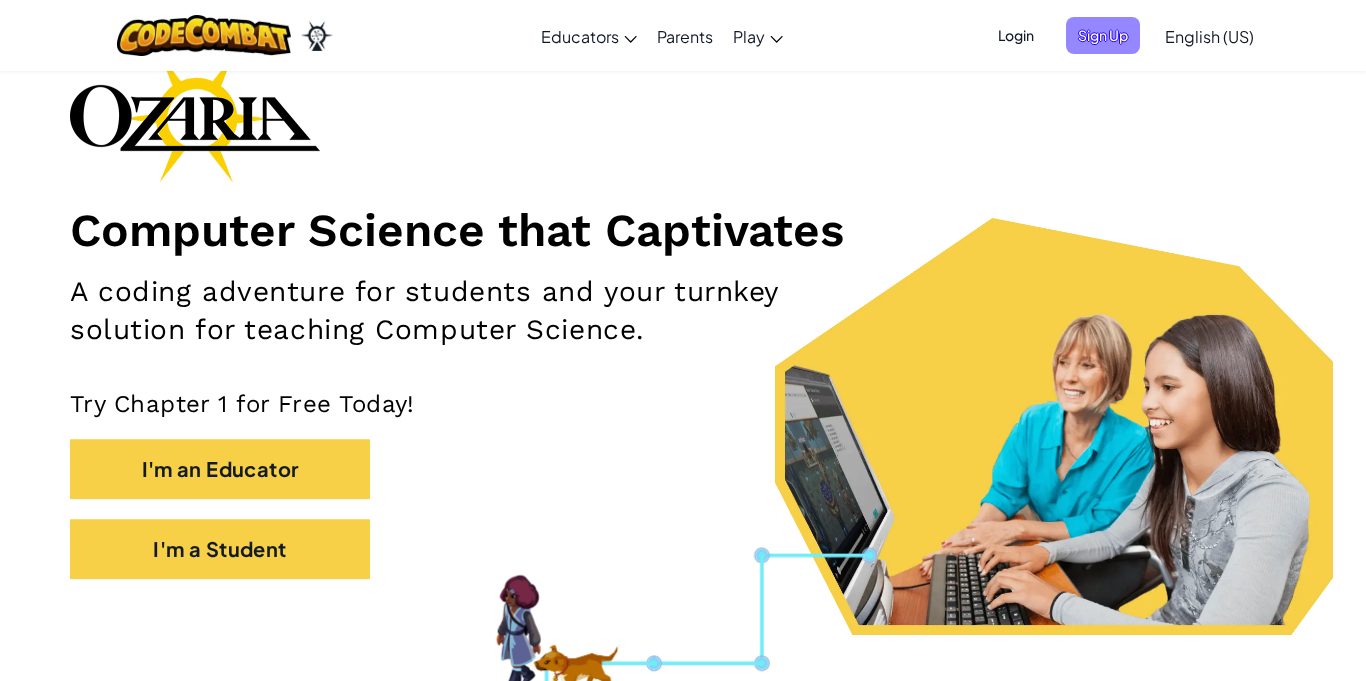 click on "Sign Up" at bounding box center [1103, 35] 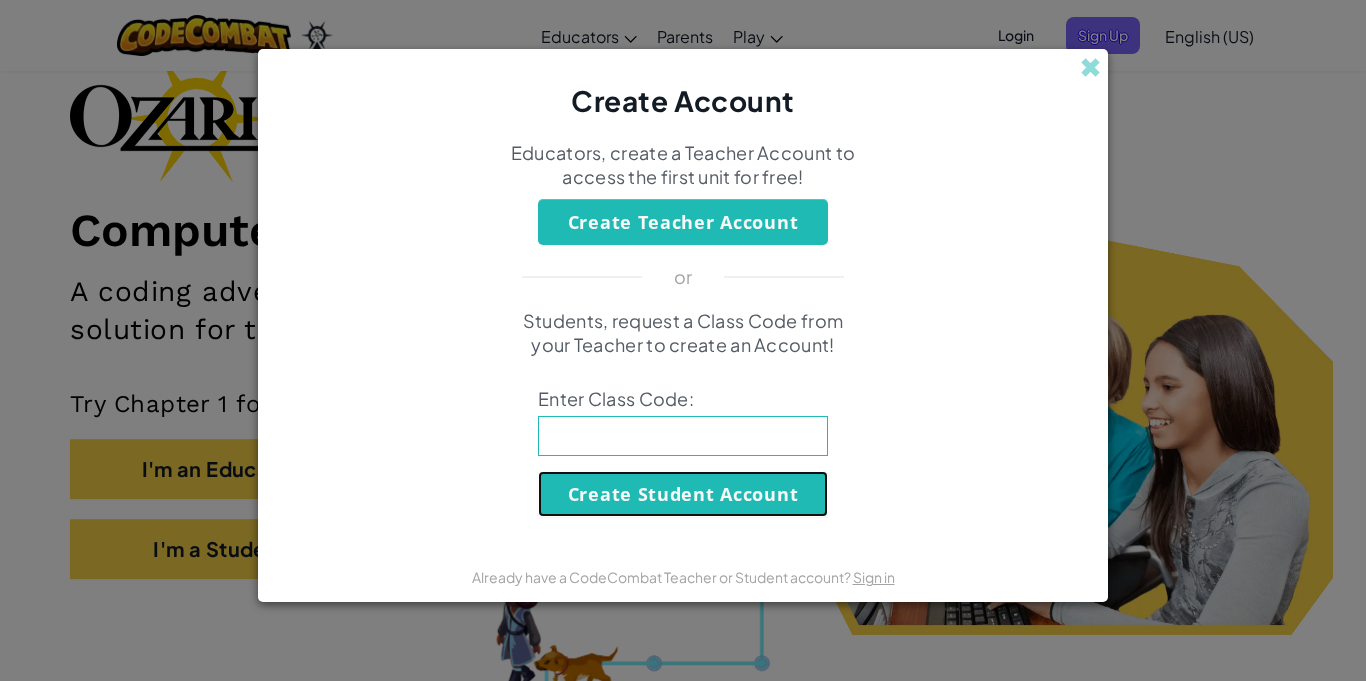 click on "Create Student Account" at bounding box center (683, 494) 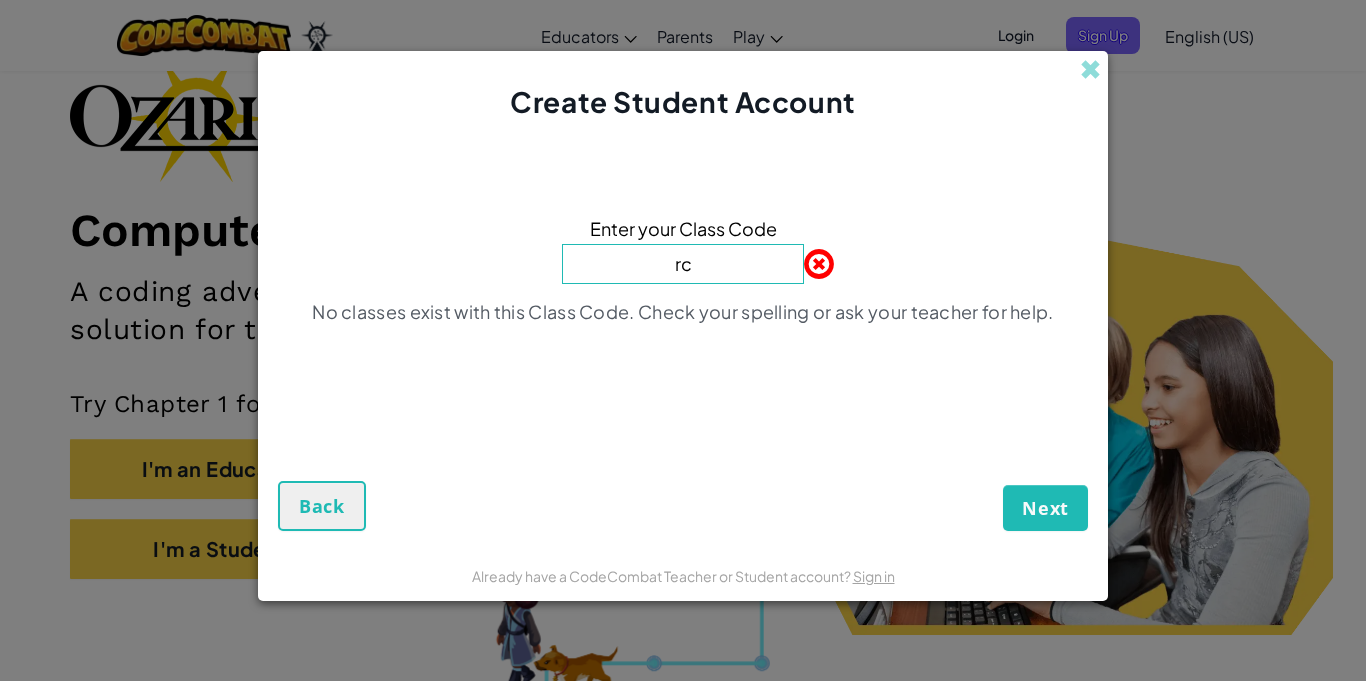 type on "r" 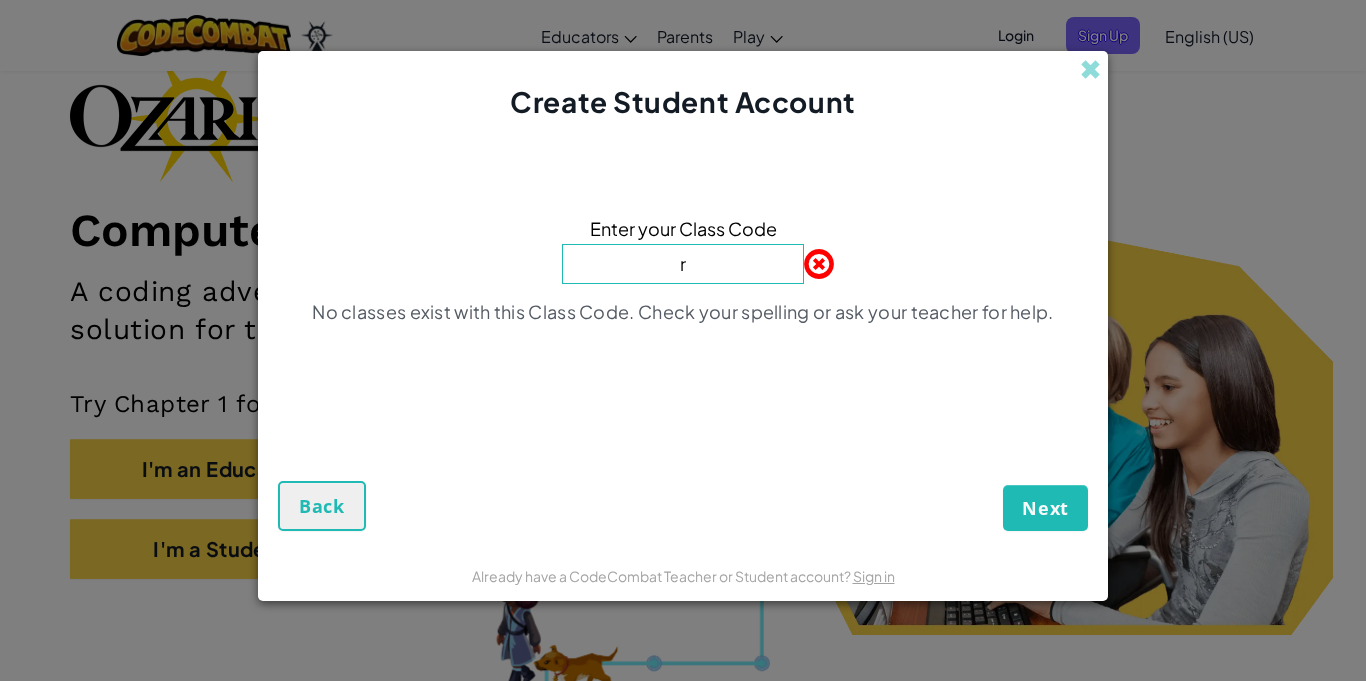 type 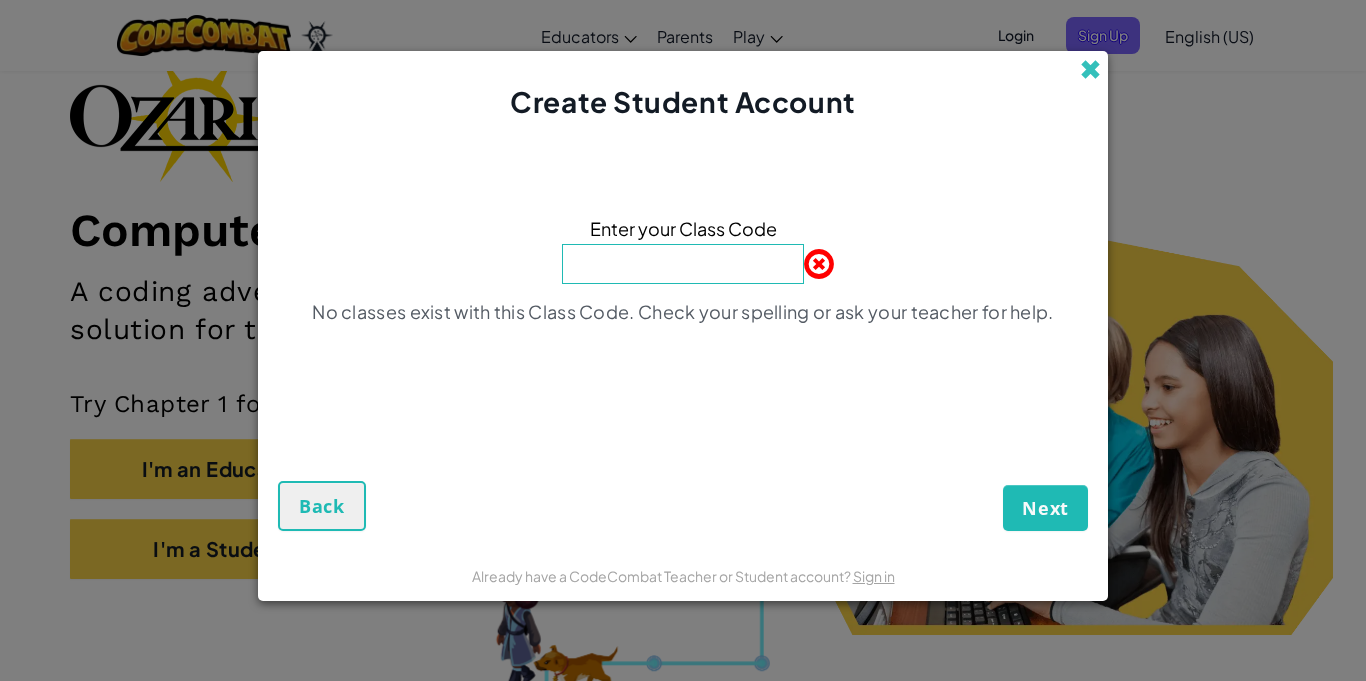 click at bounding box center (1090, 69) 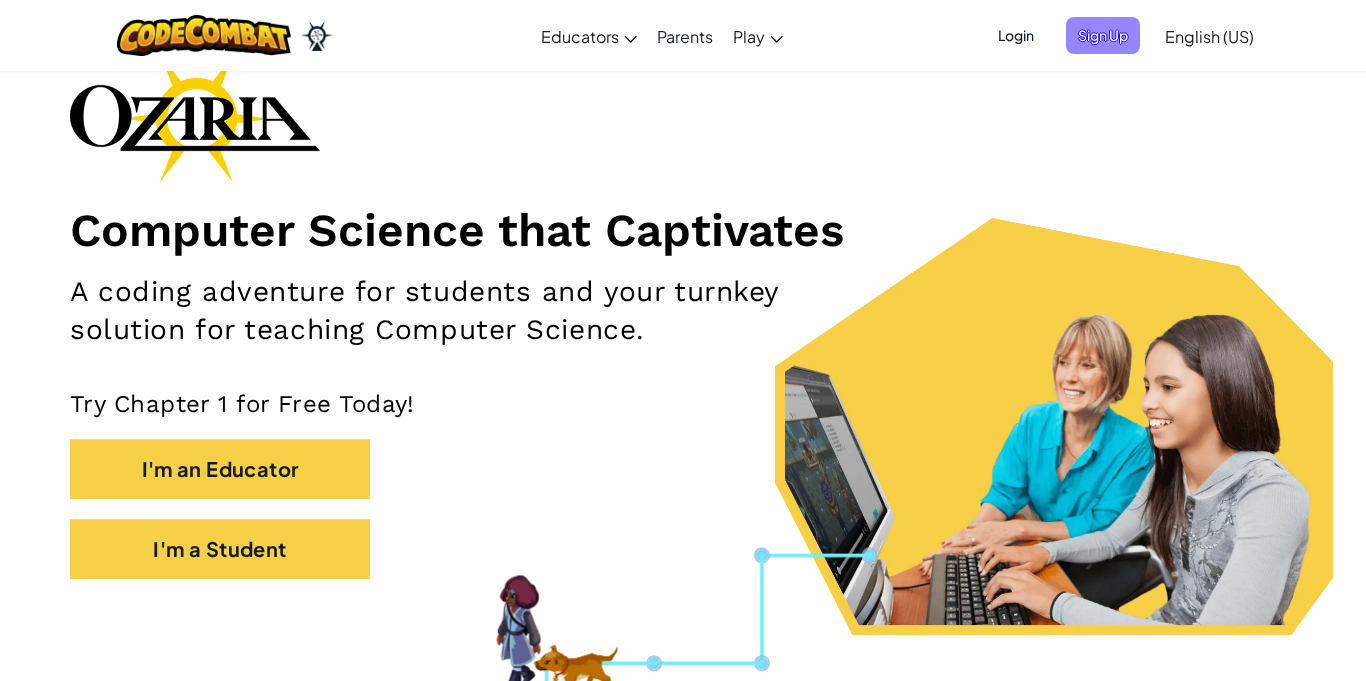 click on "Sign Up" at bounding box center [1103, 35] 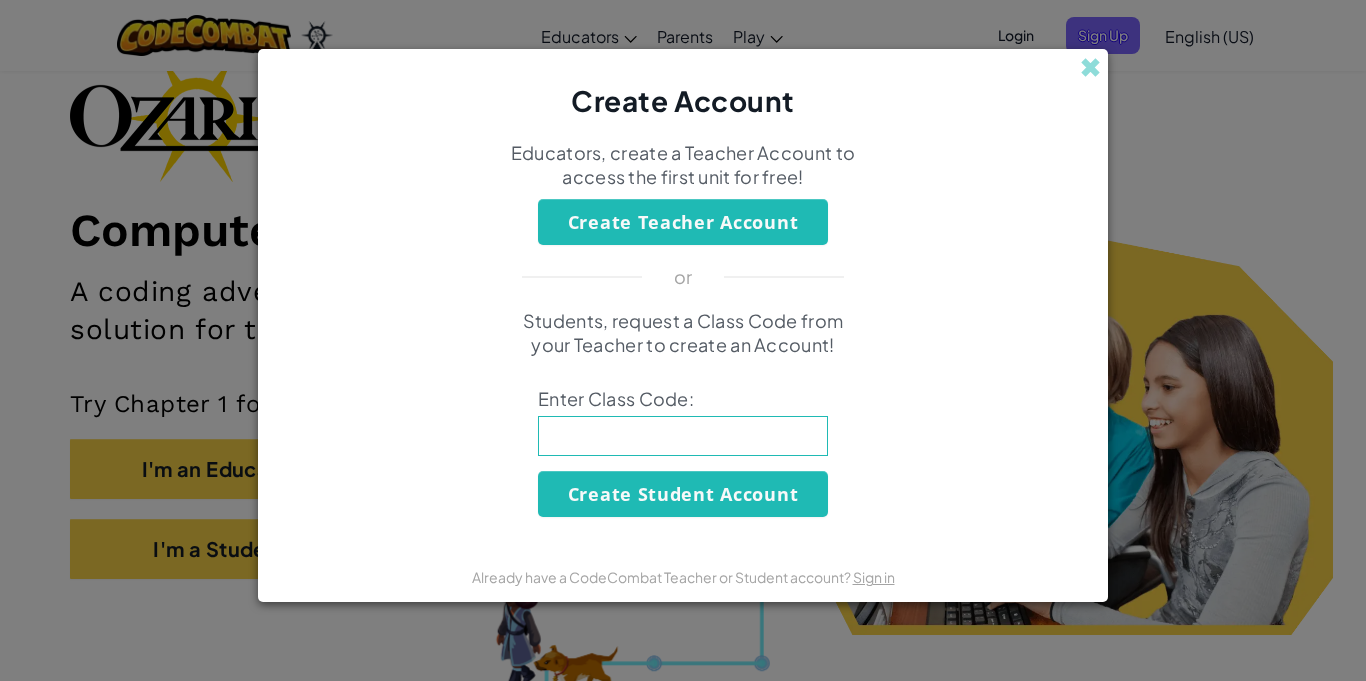 click at bounding box center [683, 436] 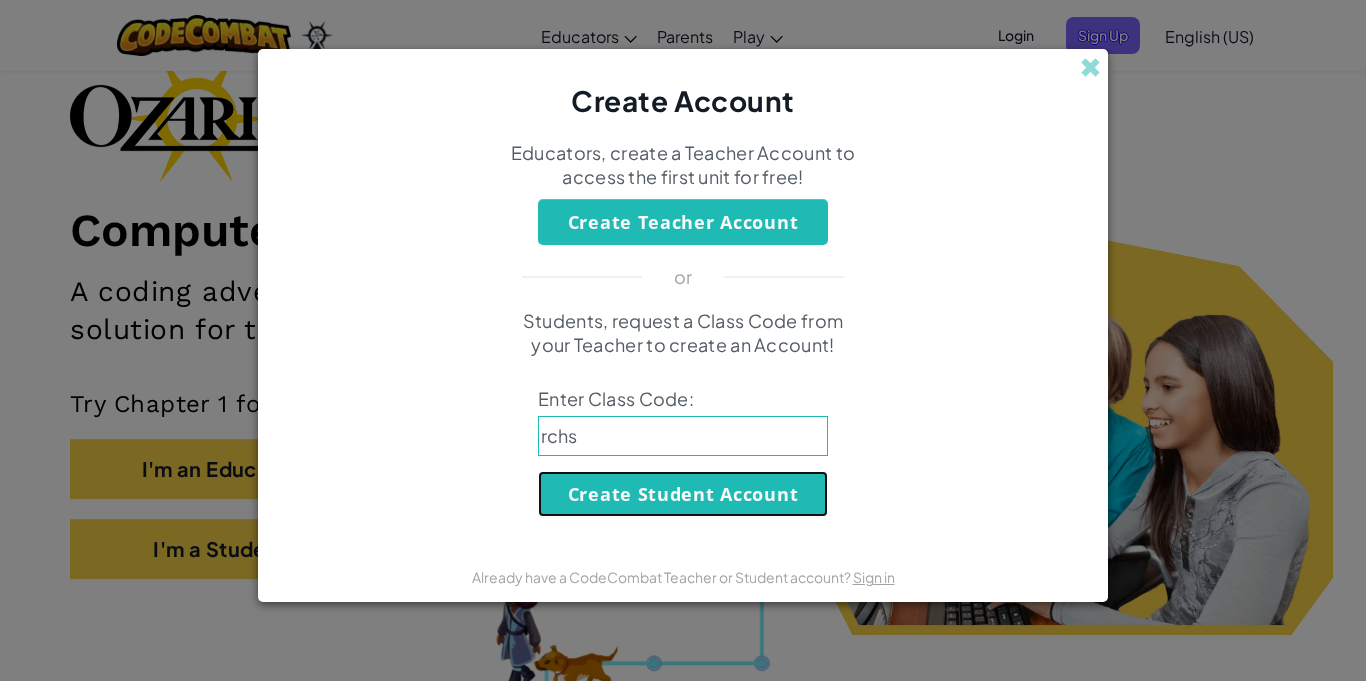 click on "Create Student Account" at bounding box center [683, 494] 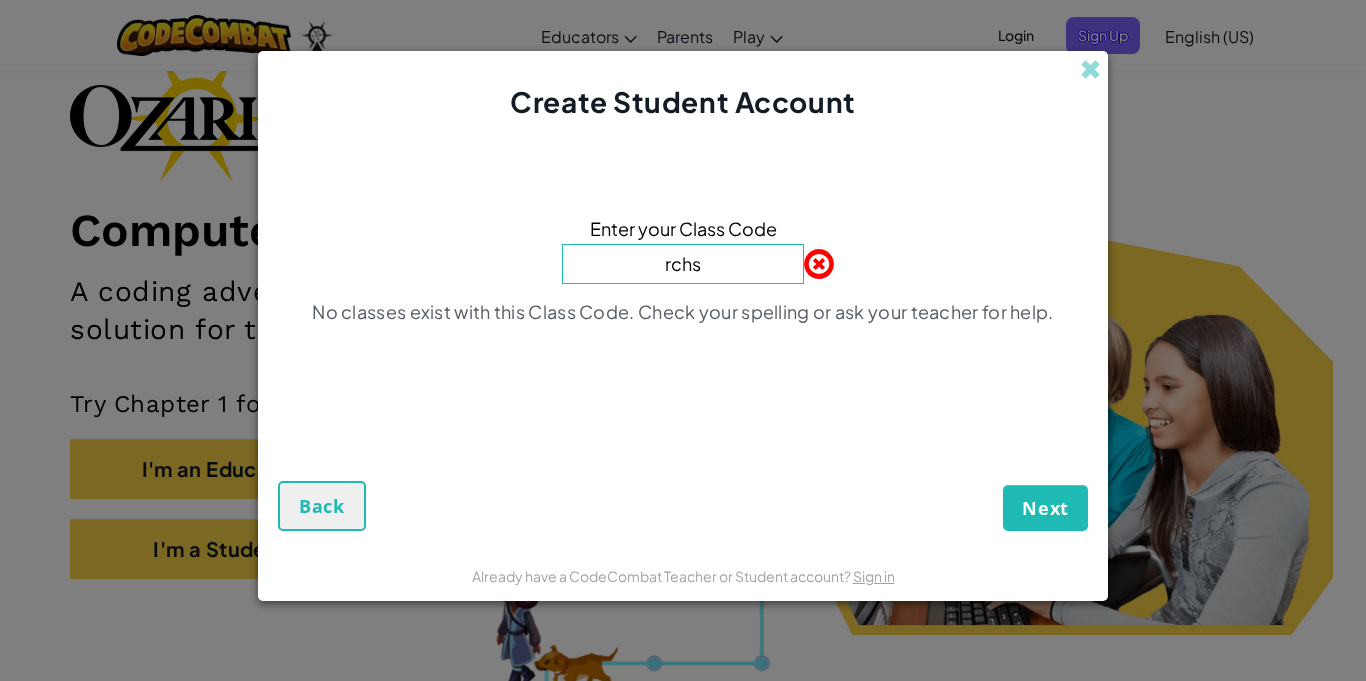click on "rchs" at bounding box center [683, 264] 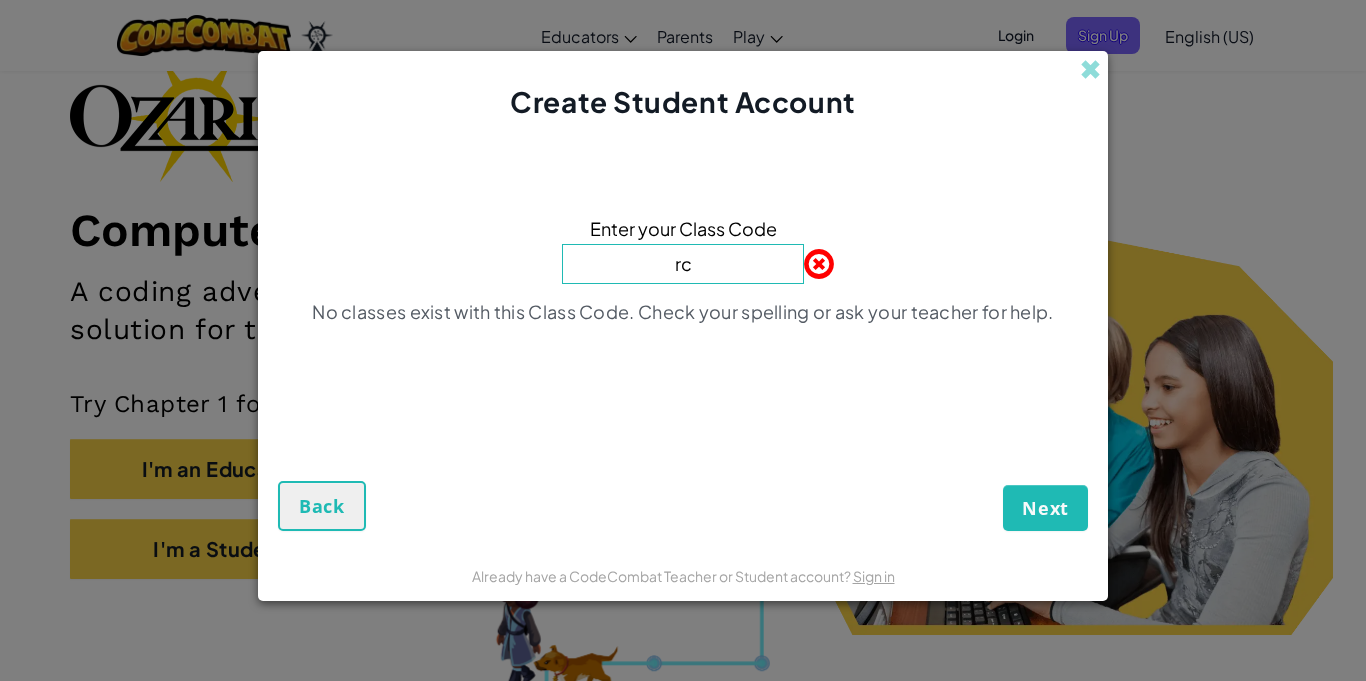 type on "r" 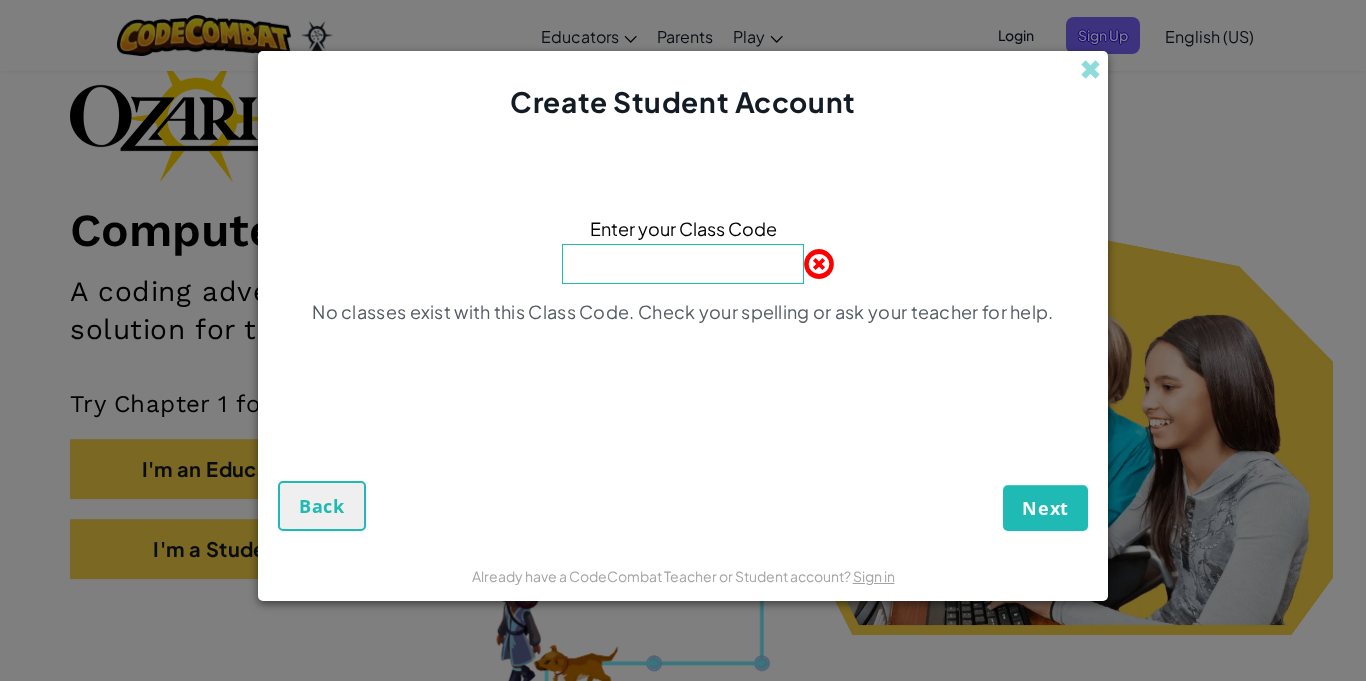 paste on "RunWestNight" 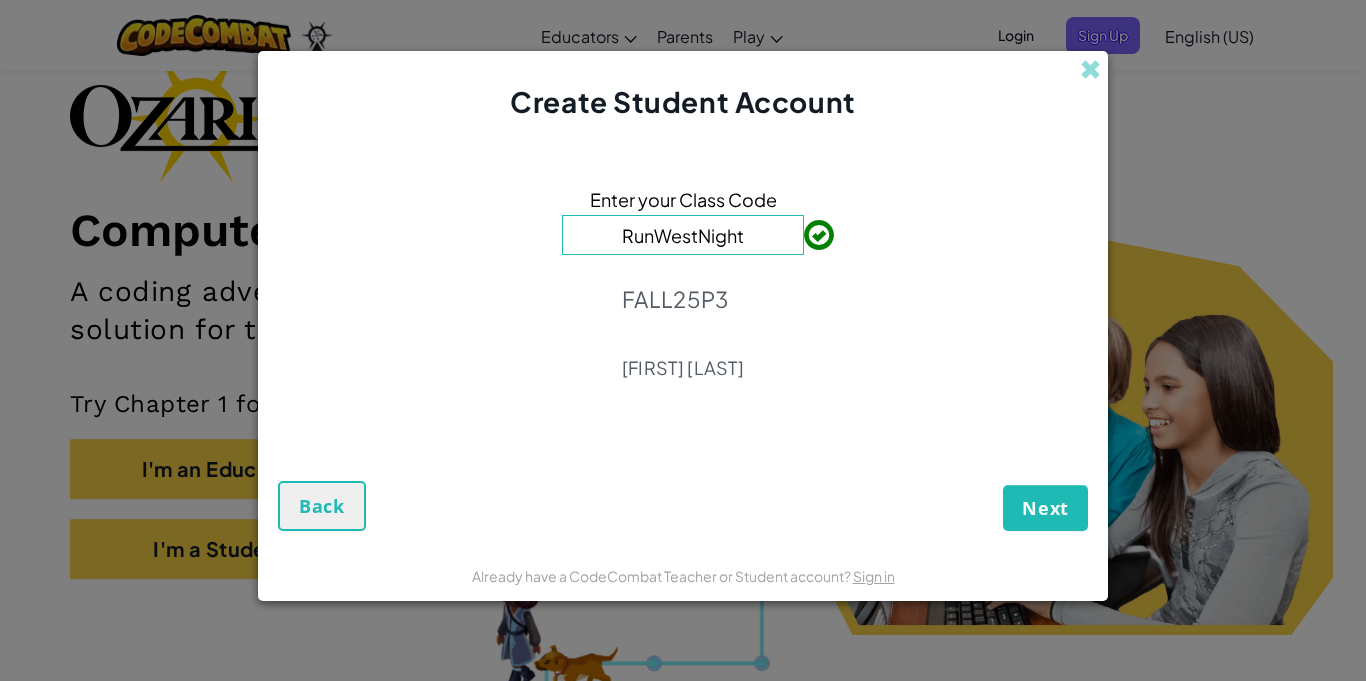 type on "RunWestNight" 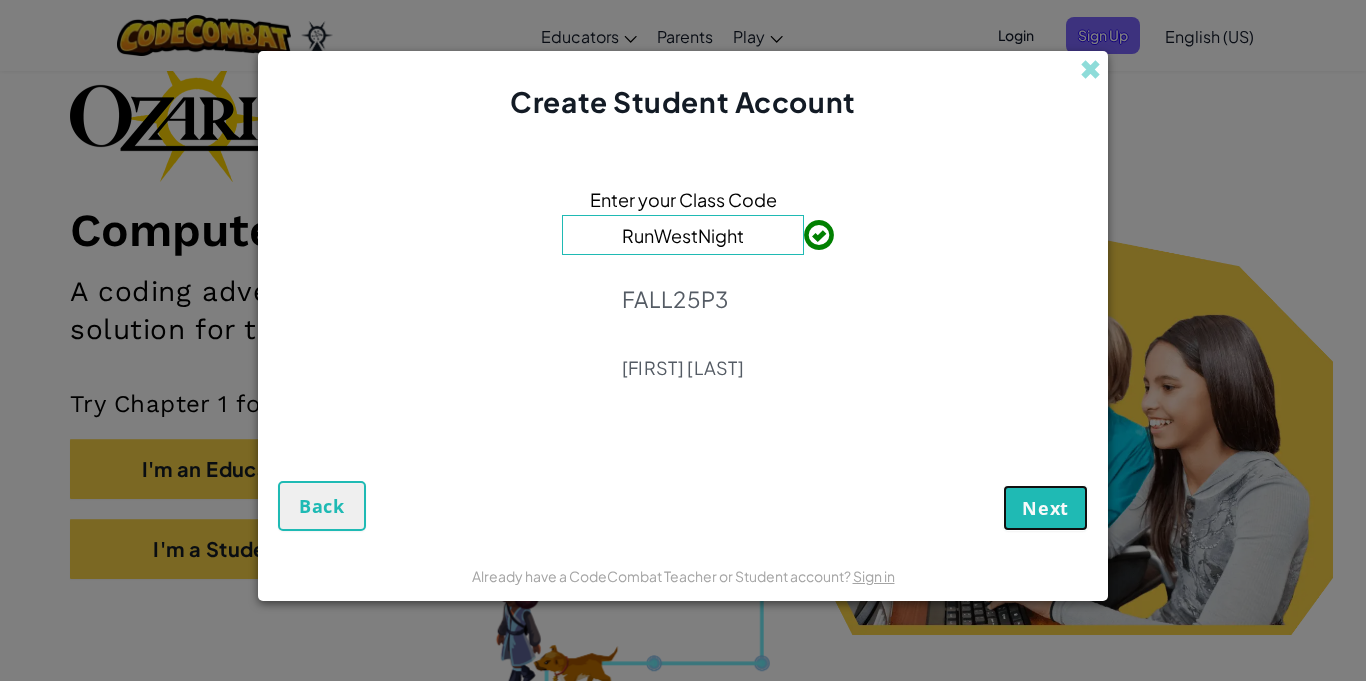 click on "Next" at bounding box center [1045, 508] 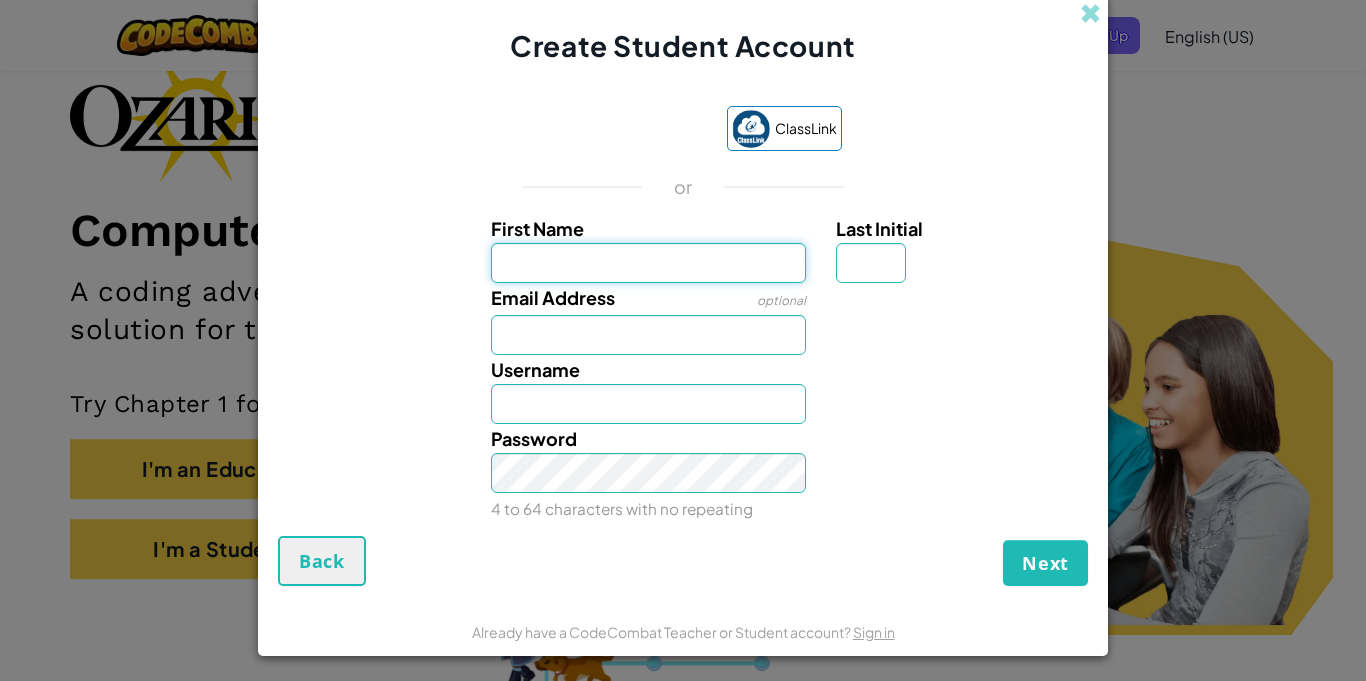 click on "First Name" at bounding box center (649, 263) 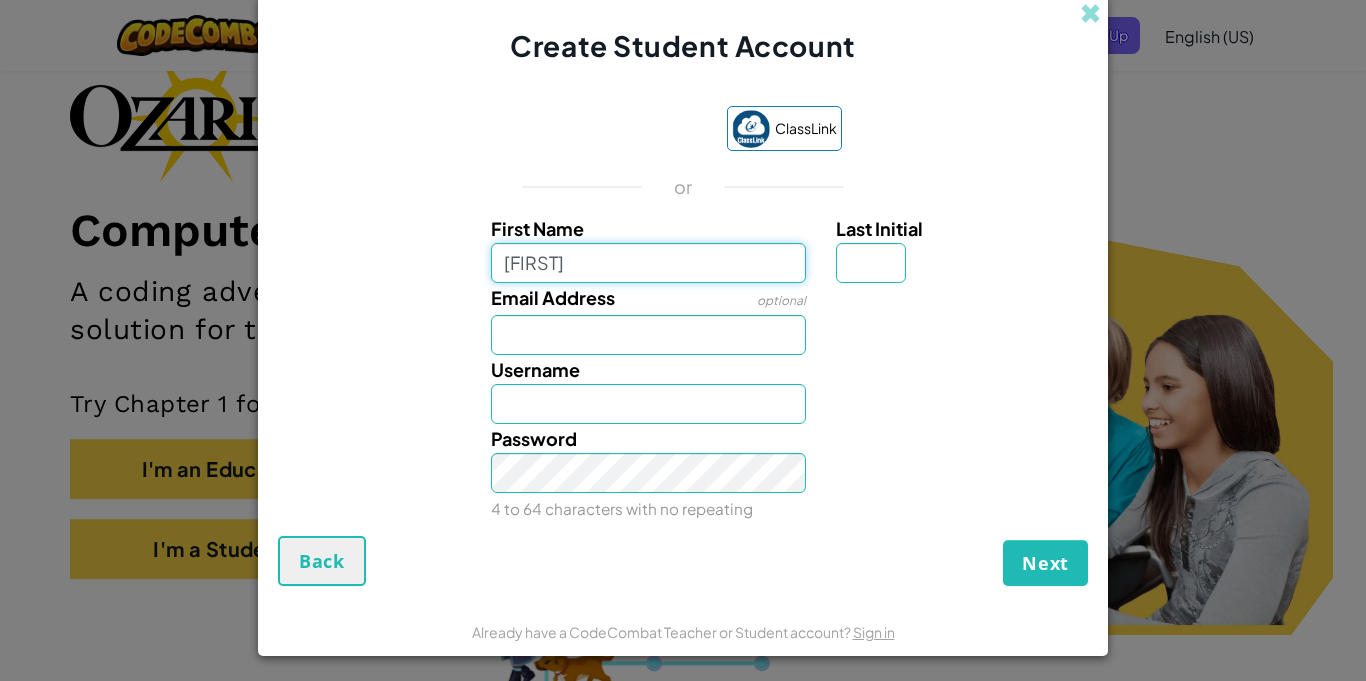type on "[FIRST]" 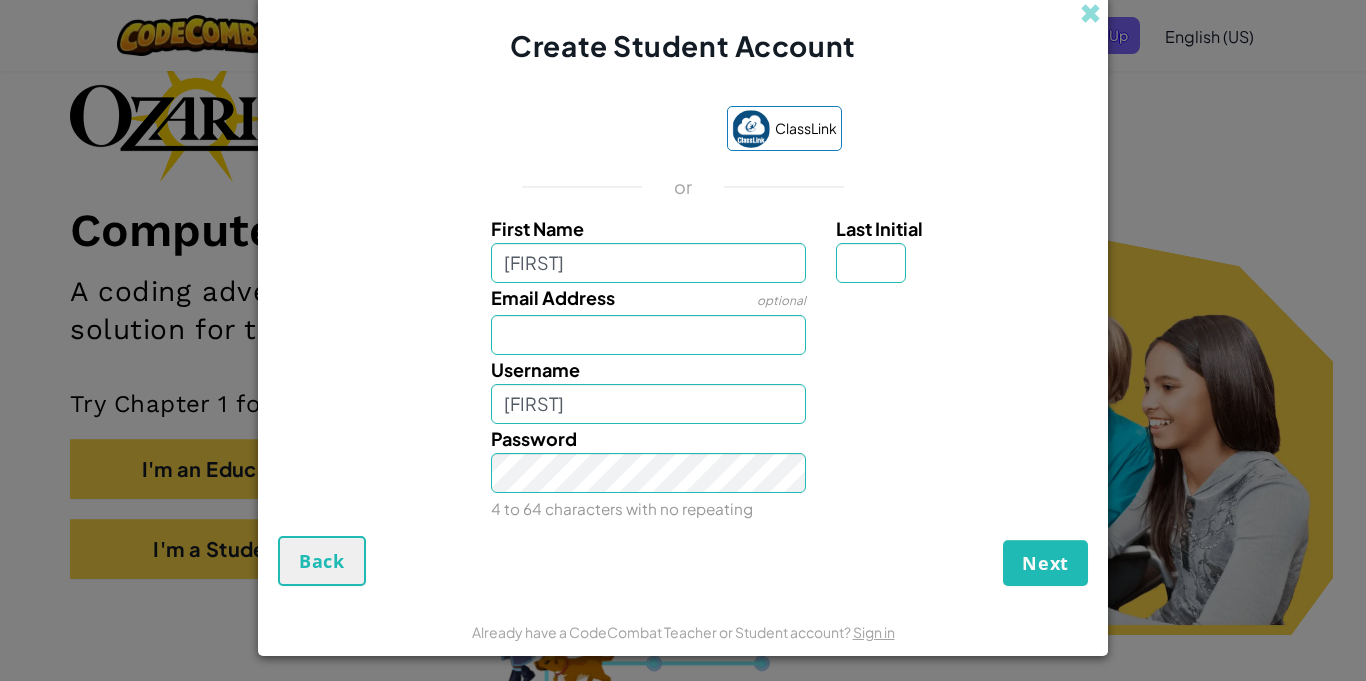 click on "Username [FIRST]" at bounding box center (649, 389) 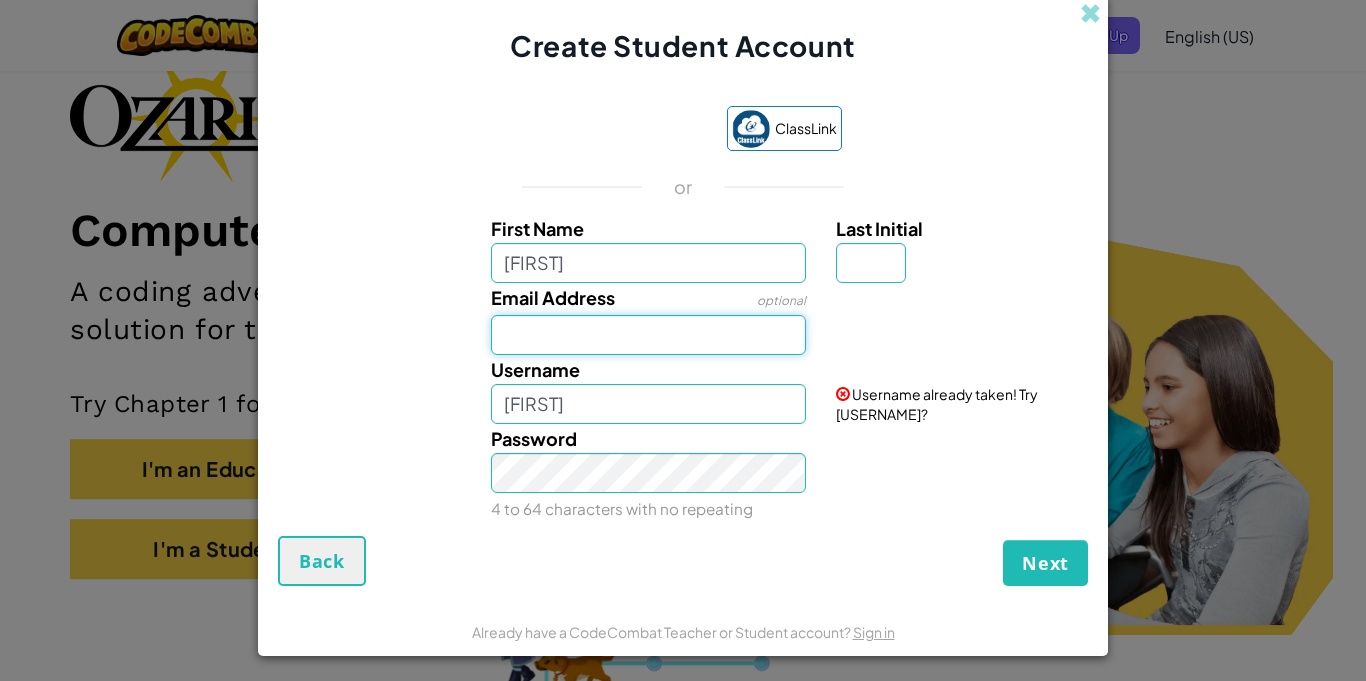 click on "Email Address" at bounding box center [649, 335] 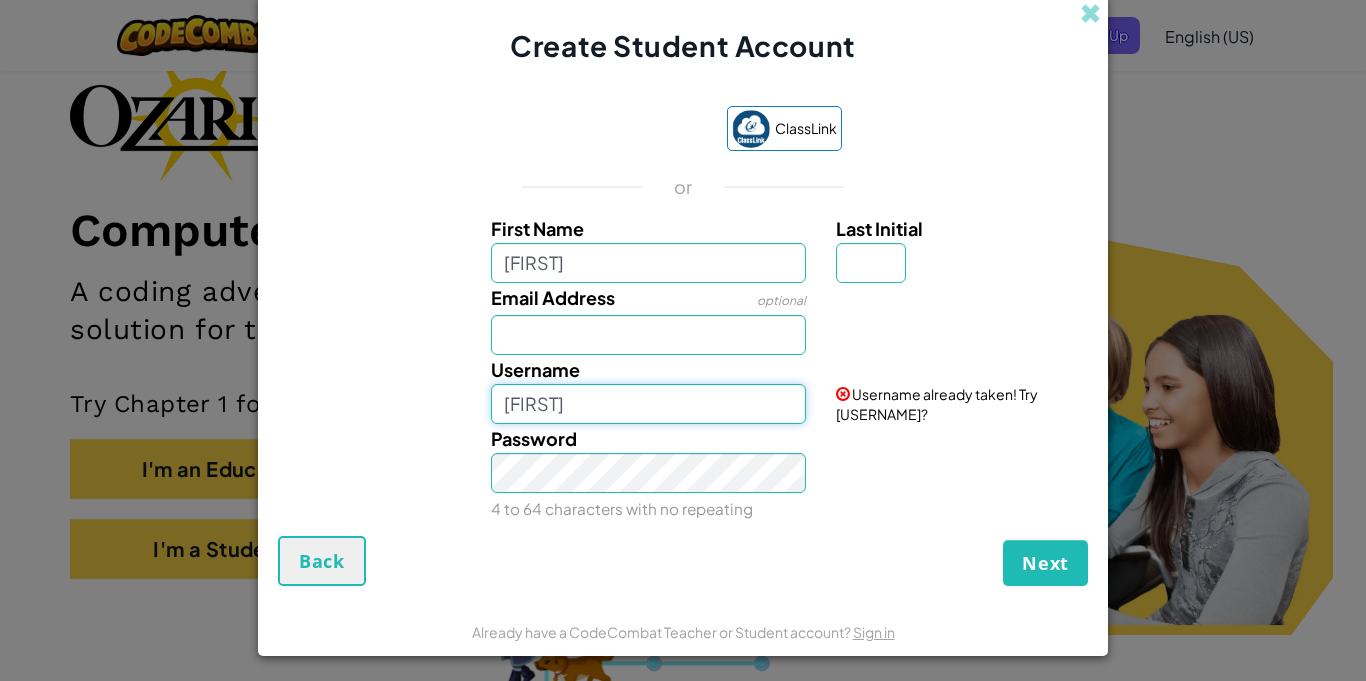 click on "[FIRST]" at bounding box center (649, 404) 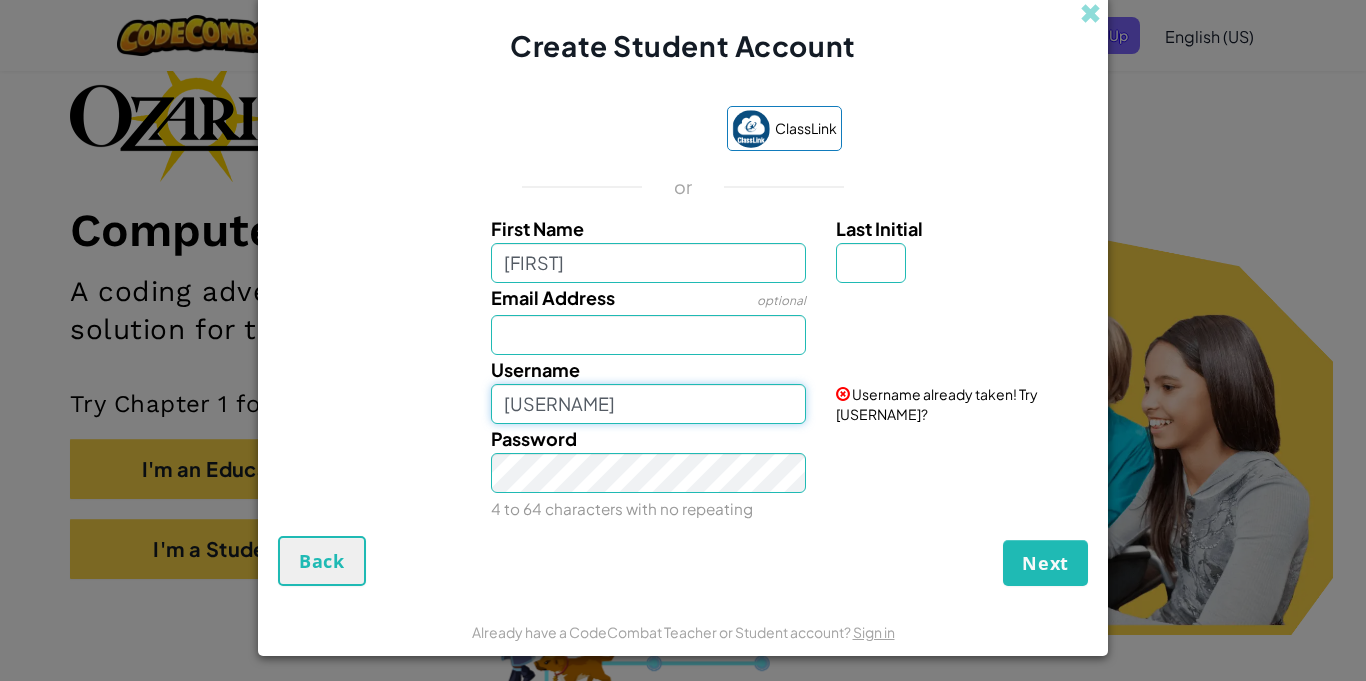 type on "[USERNAME]" 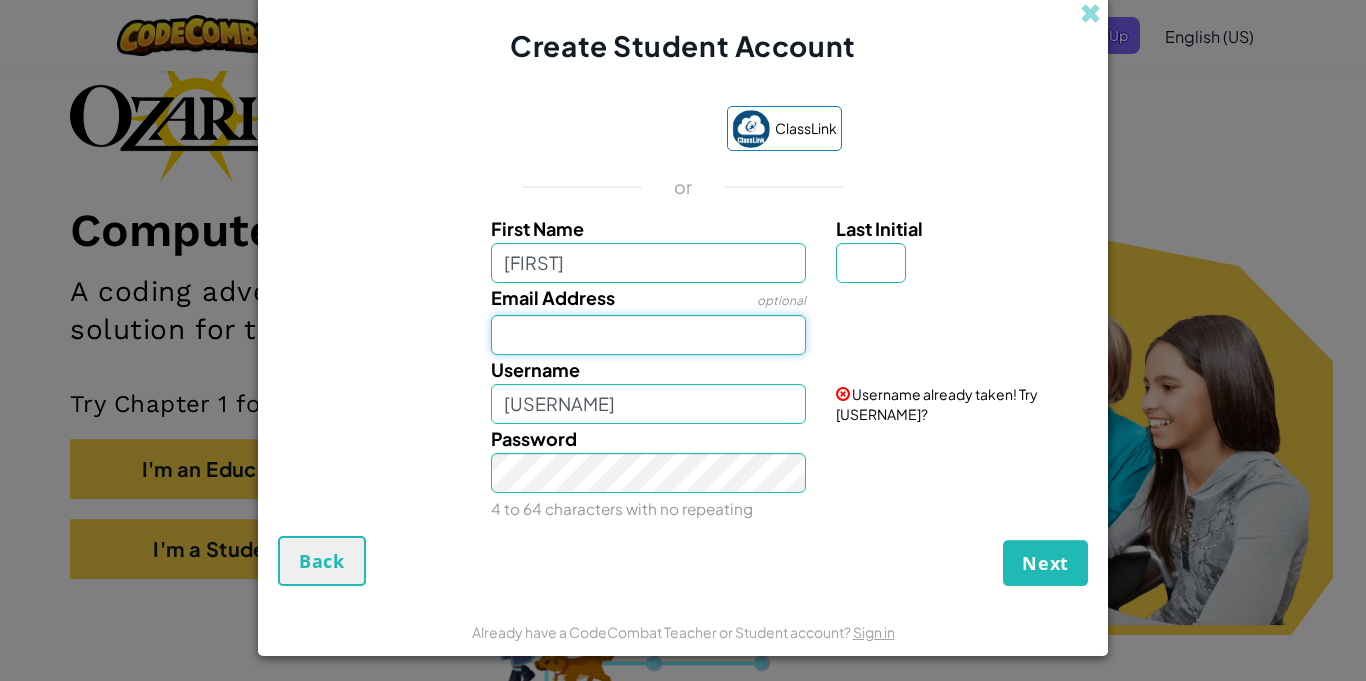 click on "Email Address" at bounding box center (649, 335) 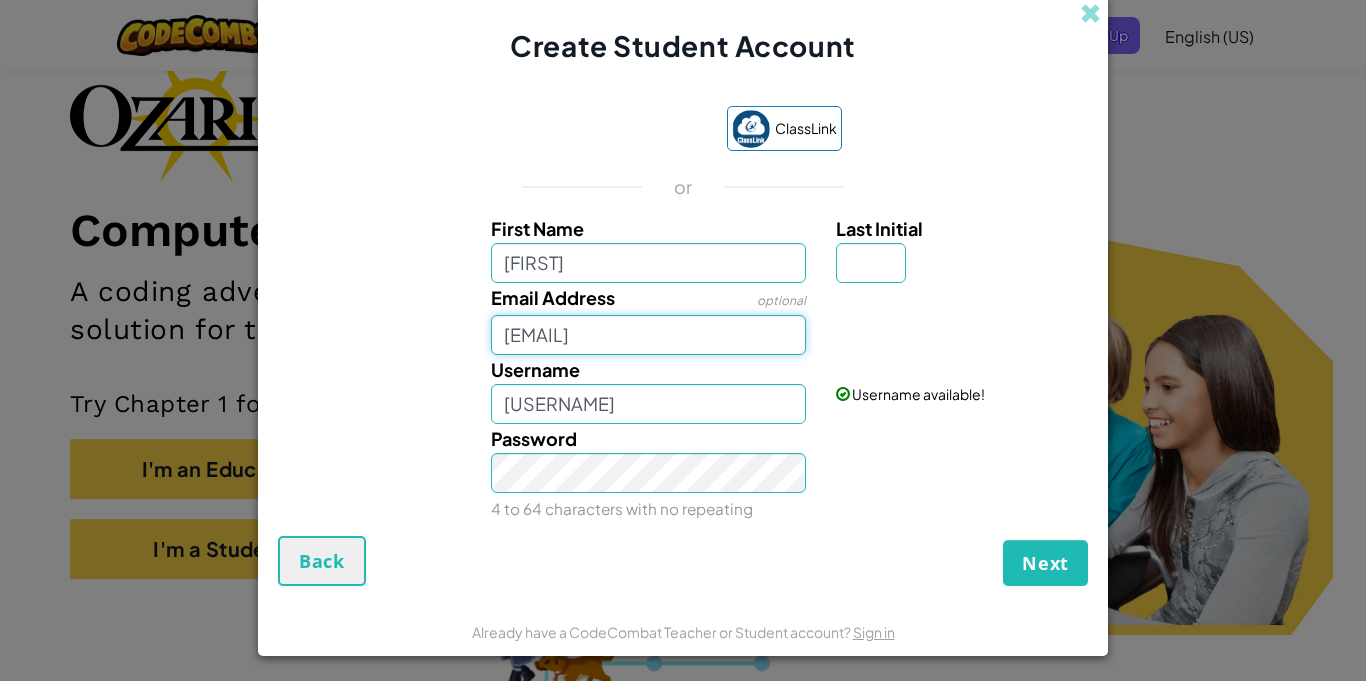 type on "[EMAIL]" 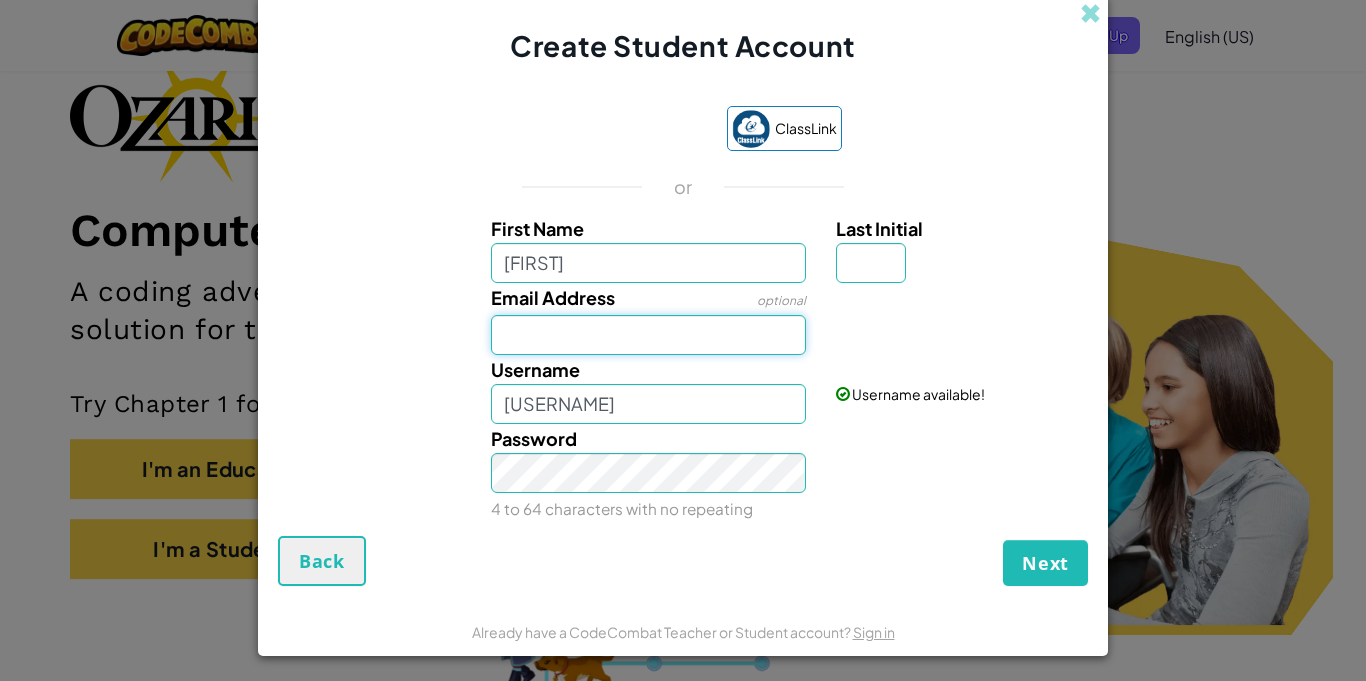 paste on "[EMAIL]" 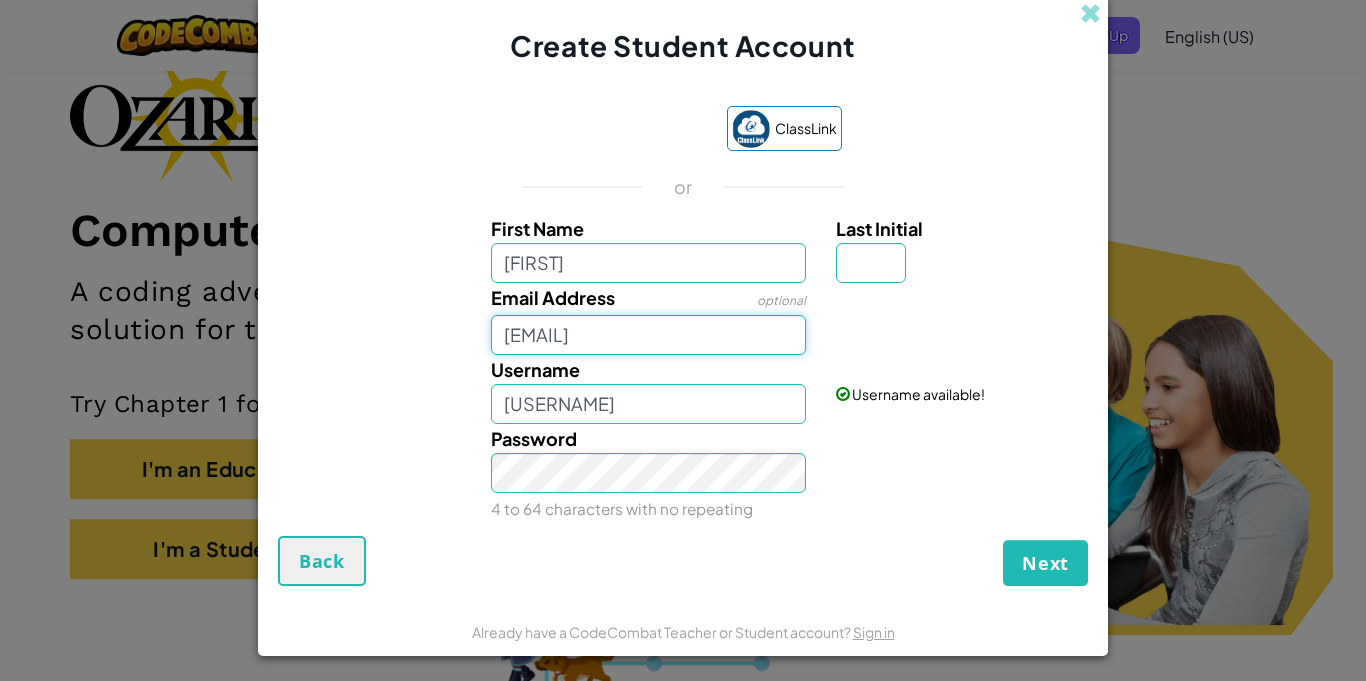 scroll, scrollTop: 0, scrollLeft: 19, axis: horizontal 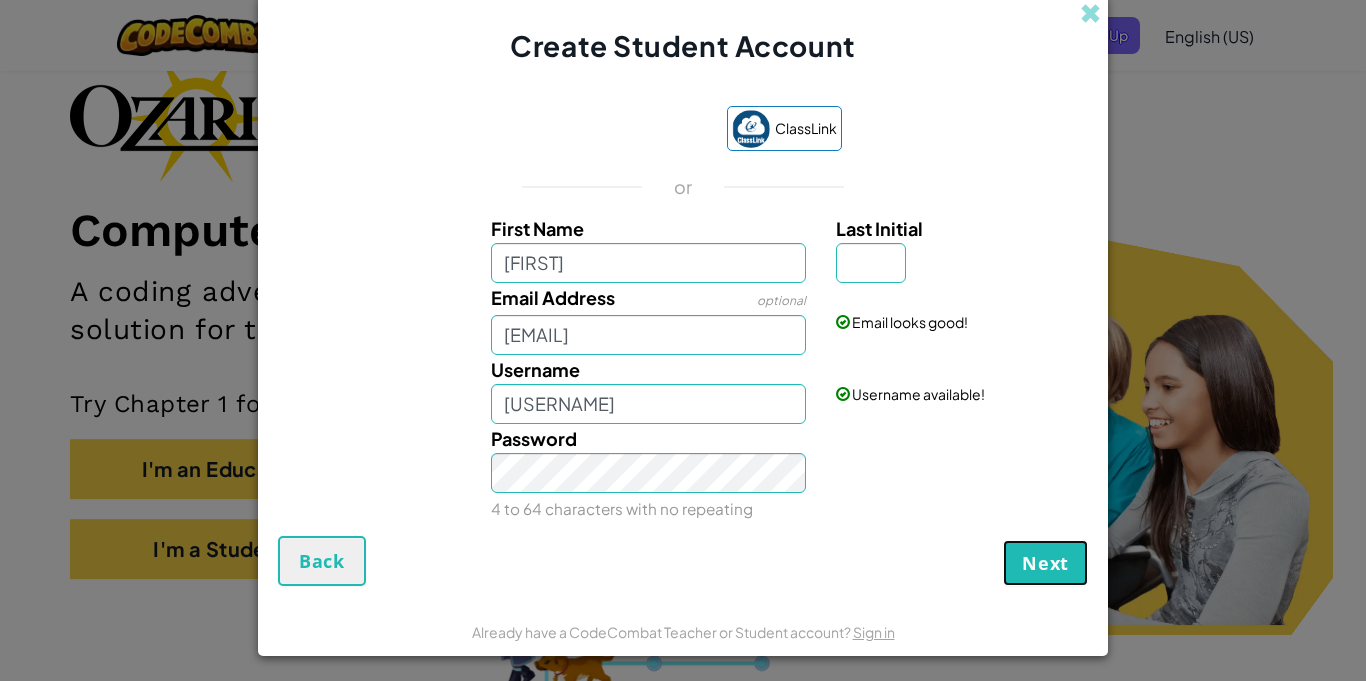 click on "Next" at bounding box center (1045, 563) 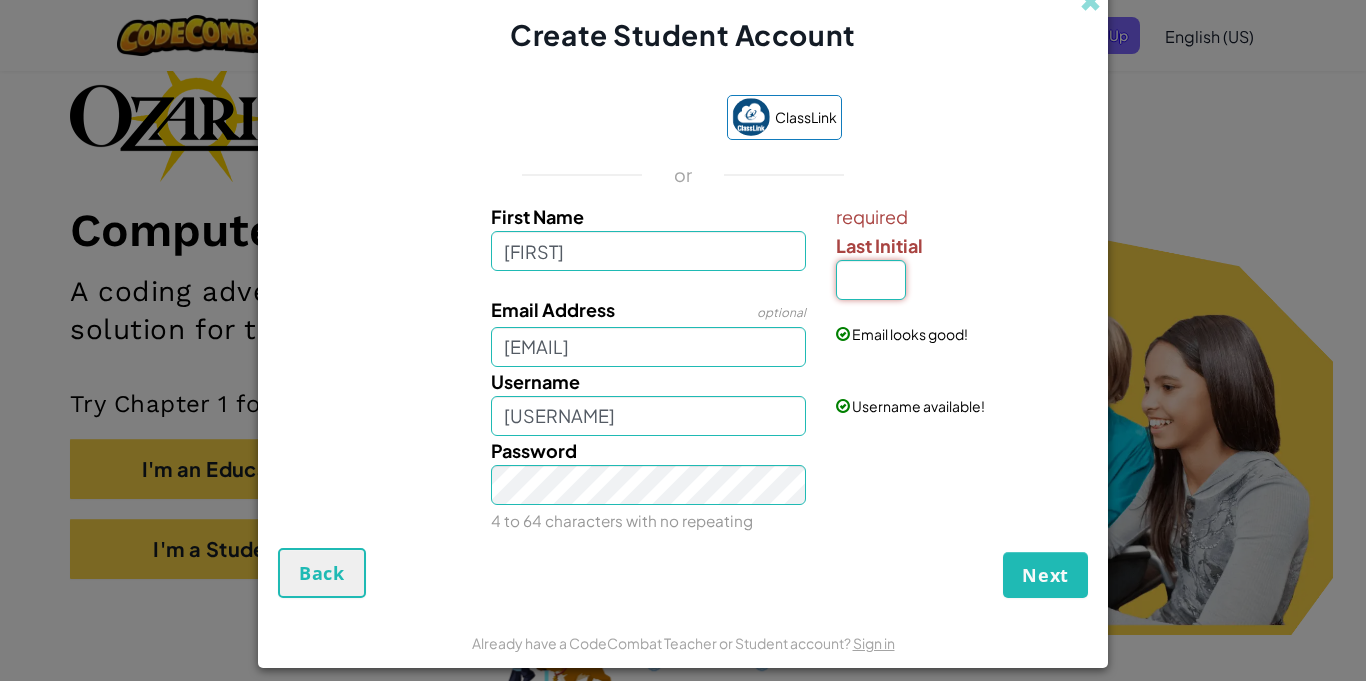 click on "Last Initial" at bounding box center (871, 280) 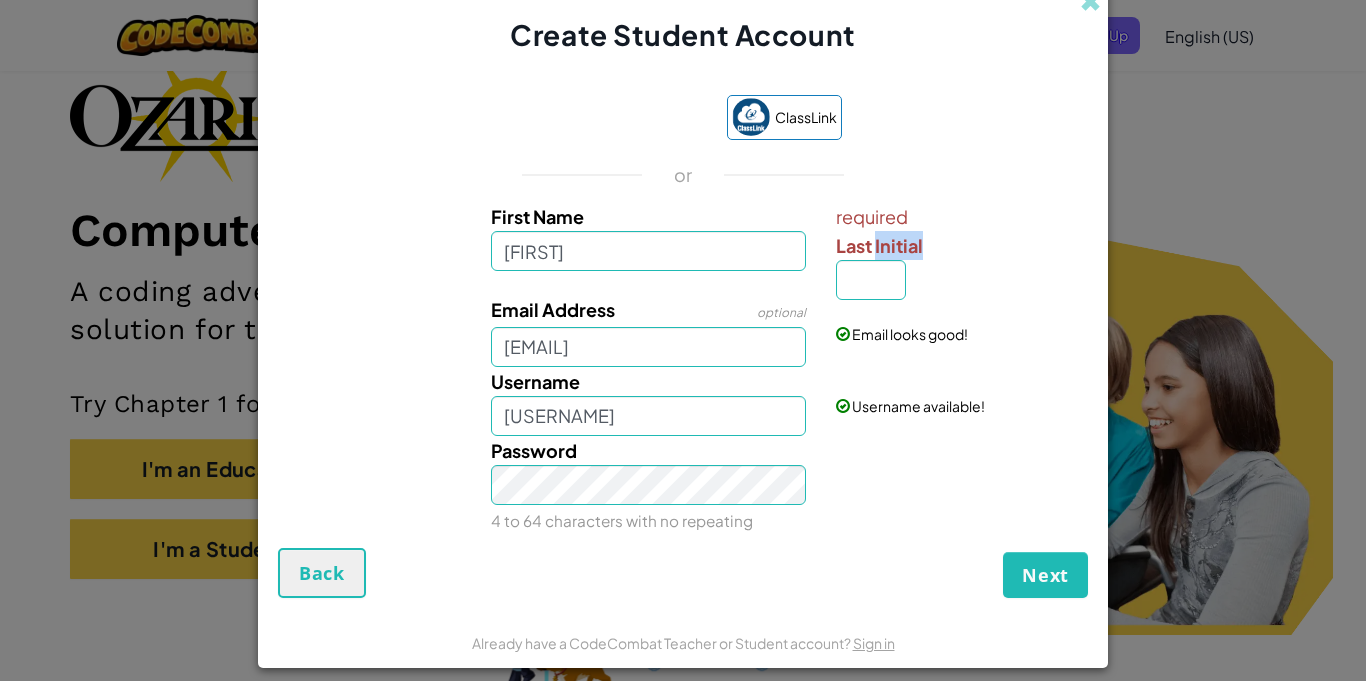 drag, startPoint x: 878, startPoint y: 243, endPoint x: 935, endPoint y: 237, distance: 57.31492 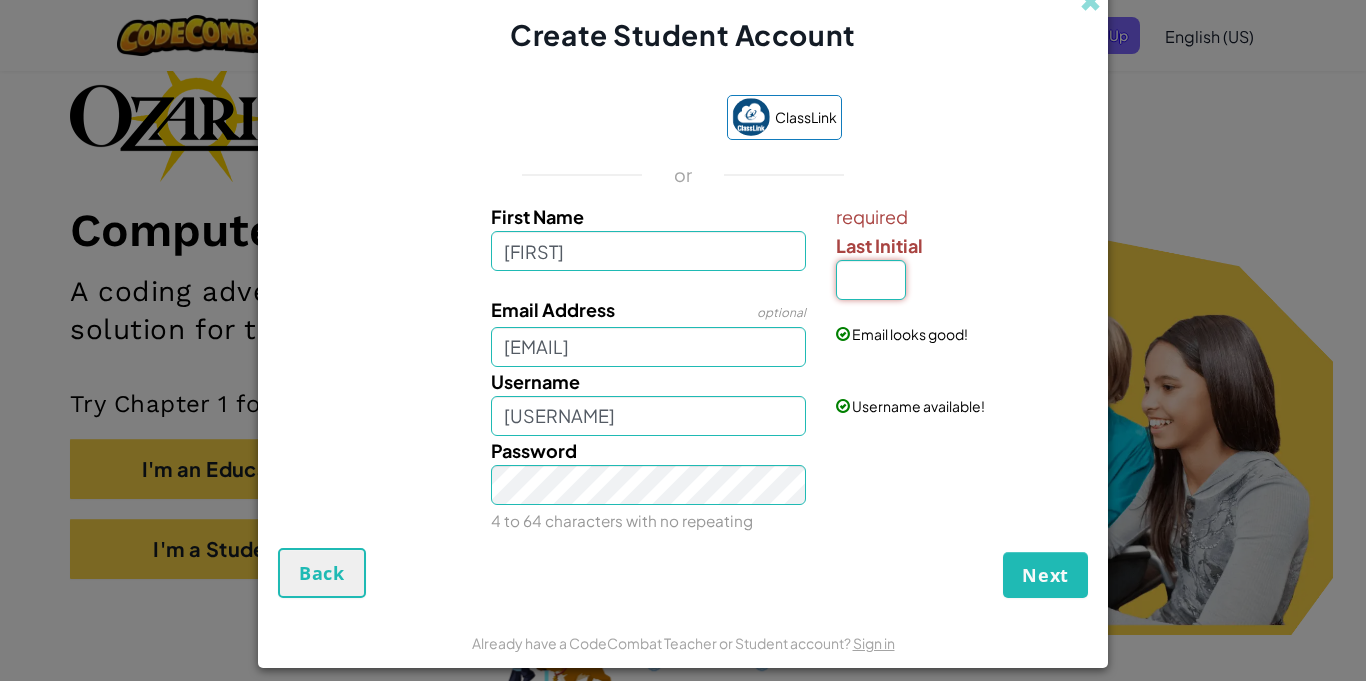 click on "Last Initial" at bounding box center [871, 280] 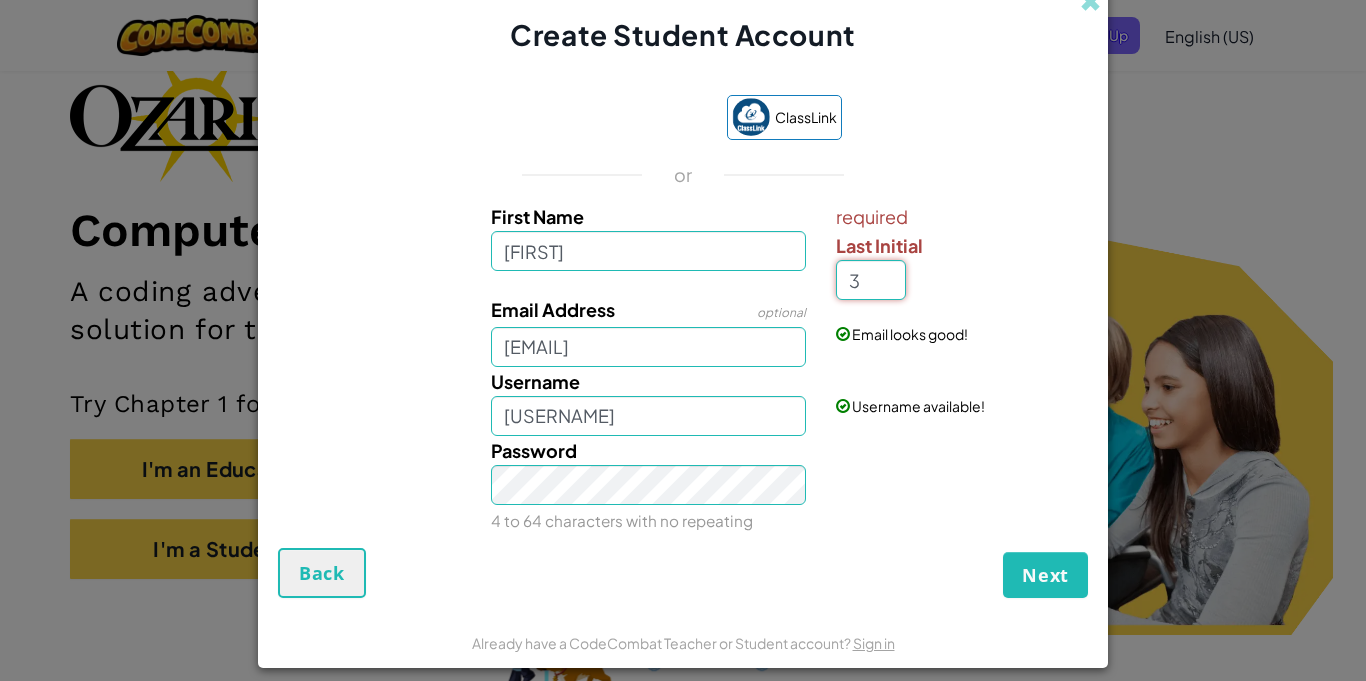 type on "3" 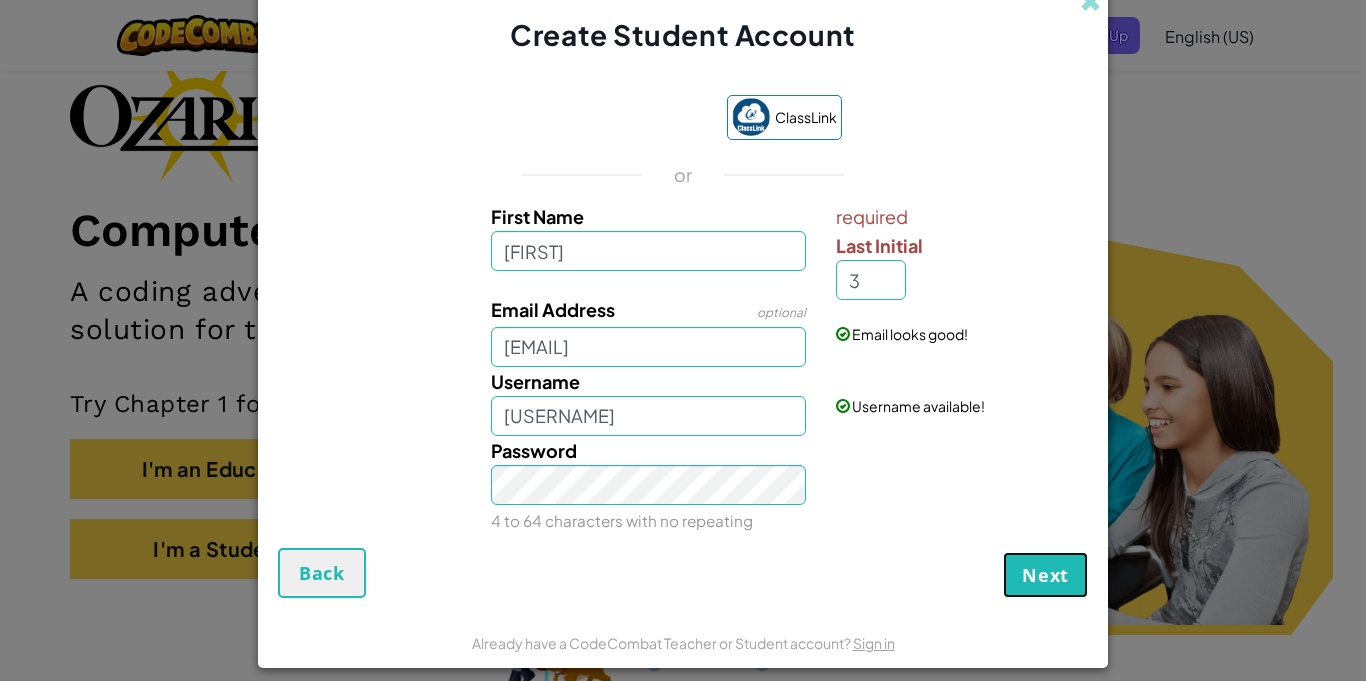type on "[FIRST] 3" 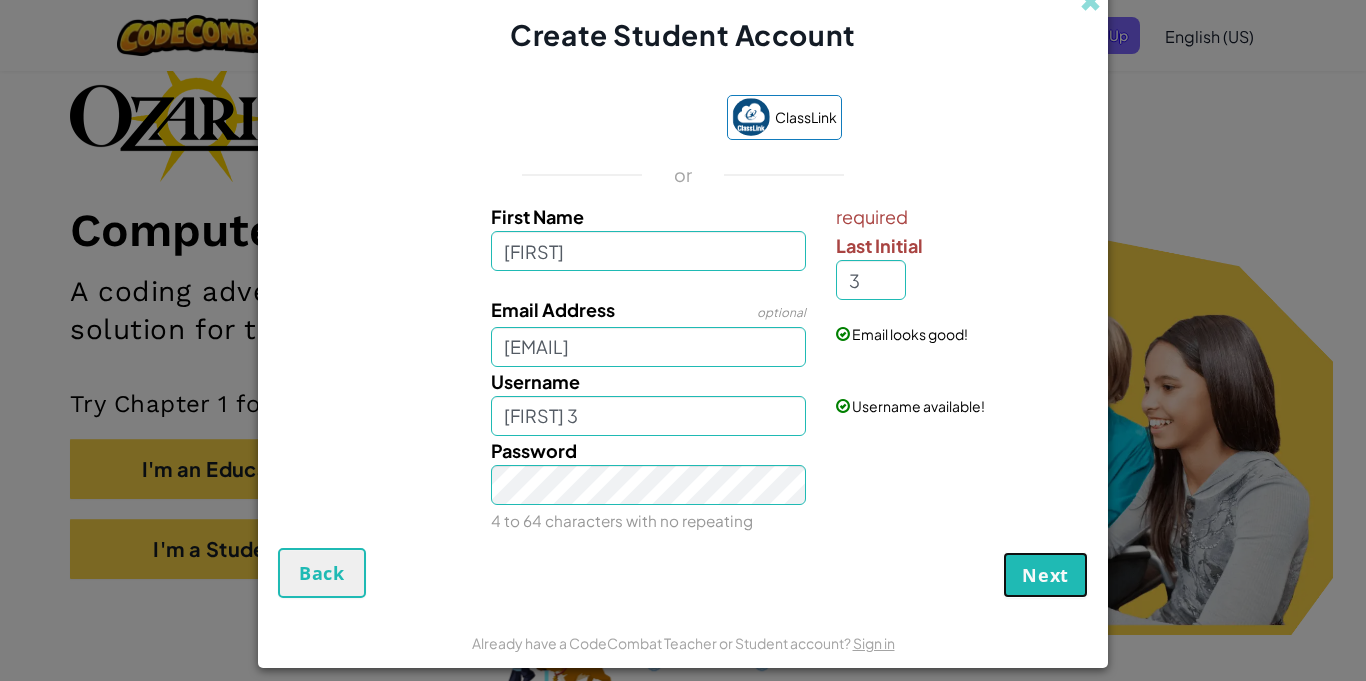 click on "Next" at bounding box center [1045, 575] 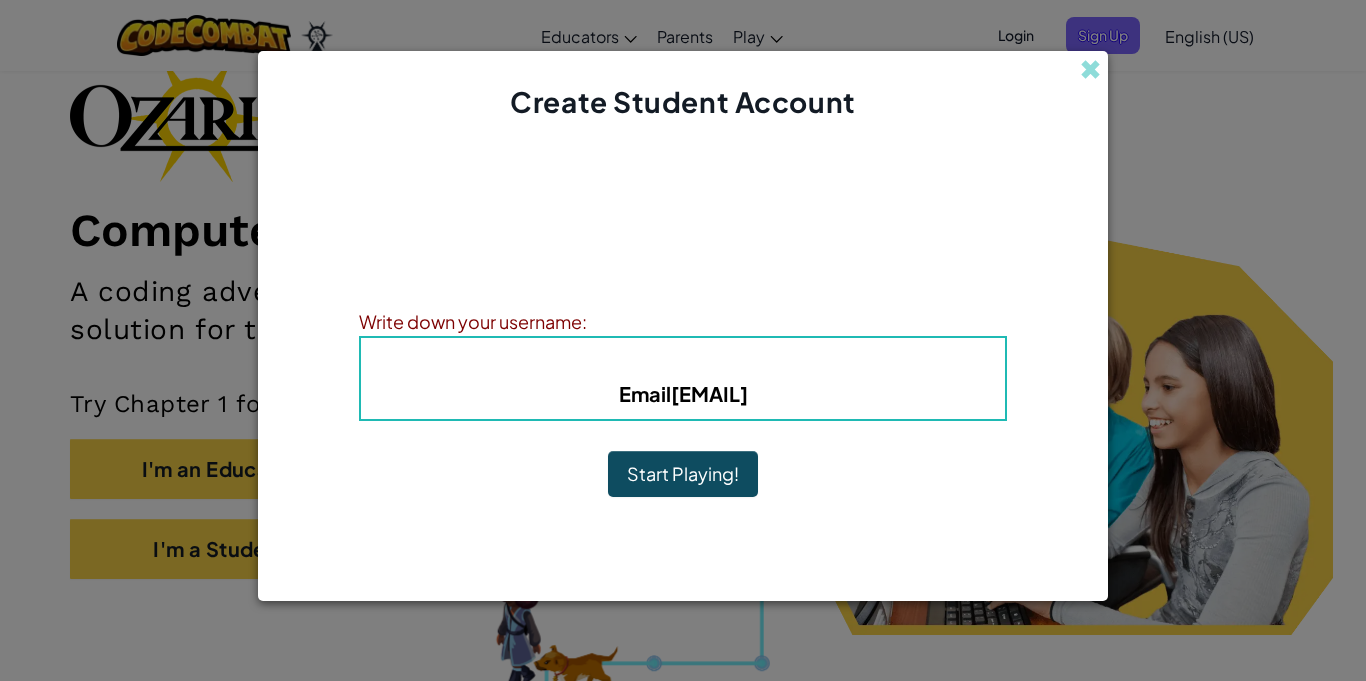 click on "Start Playing!" at bounding box center [683, 474] 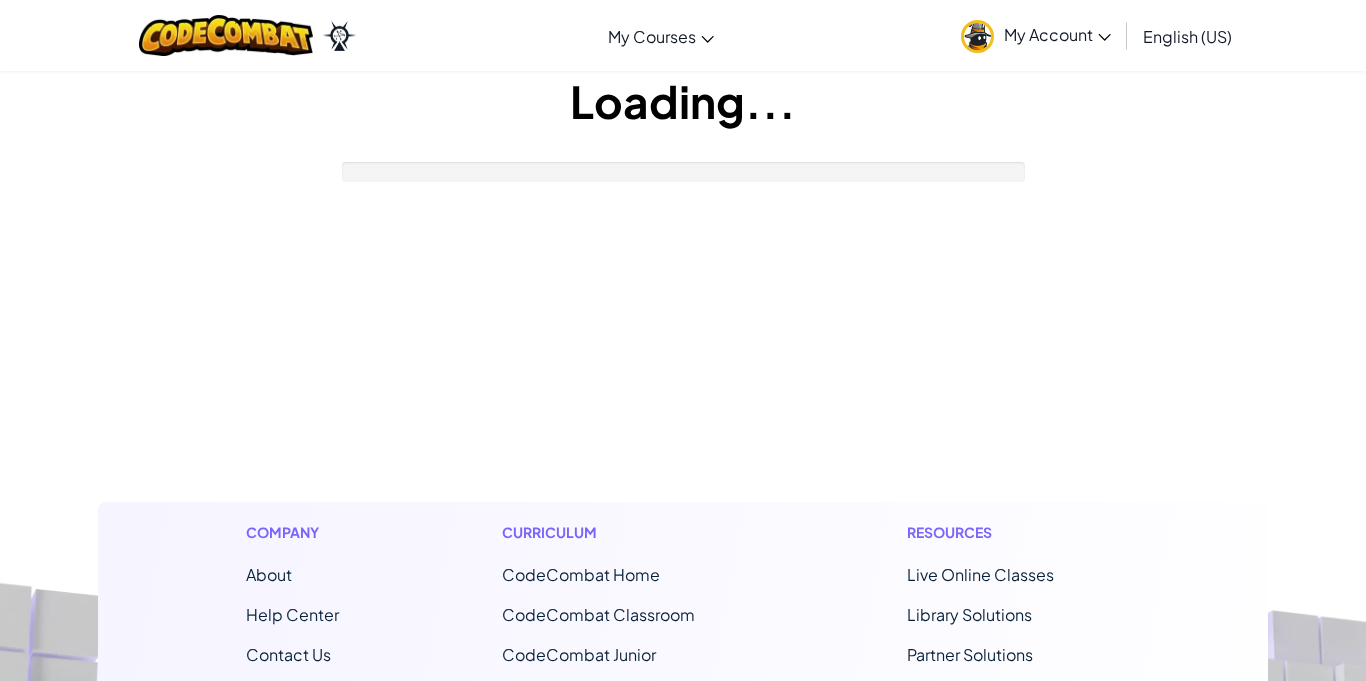 scroll, scrollTop: 118, scrollLeft: 0, axis: vertical 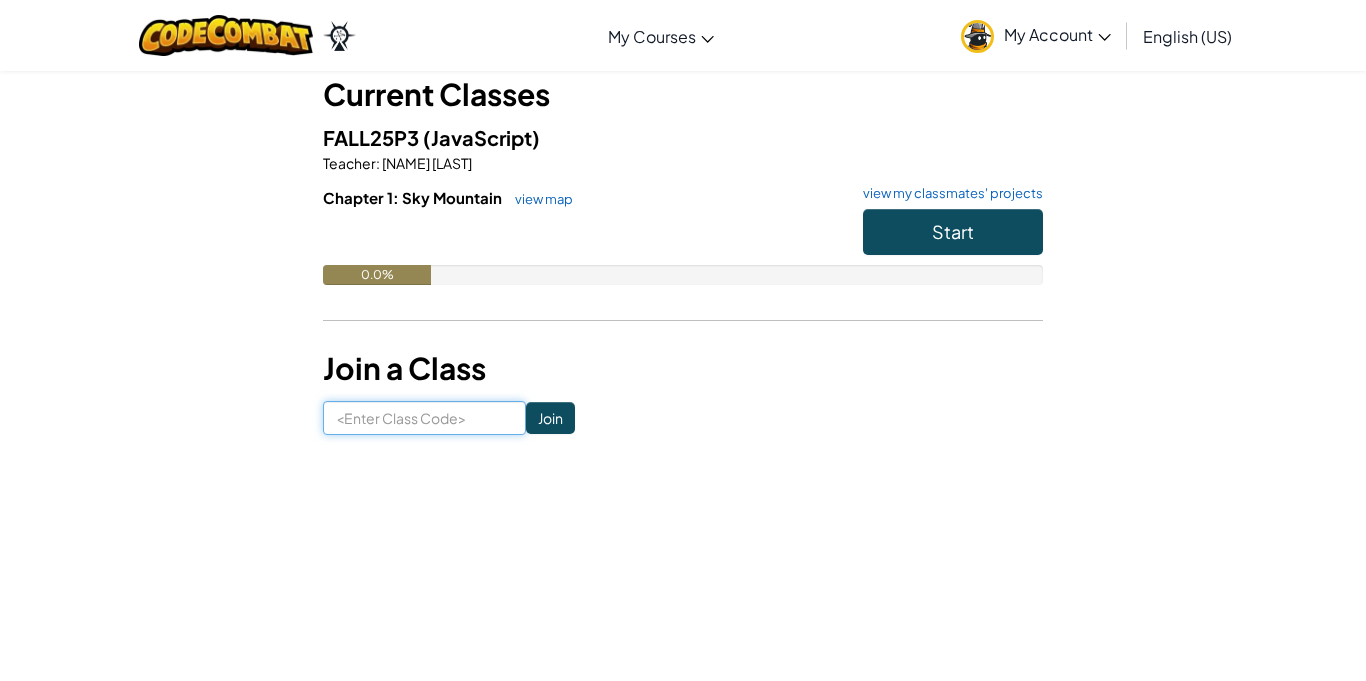 click at bounding box center [424, 418] 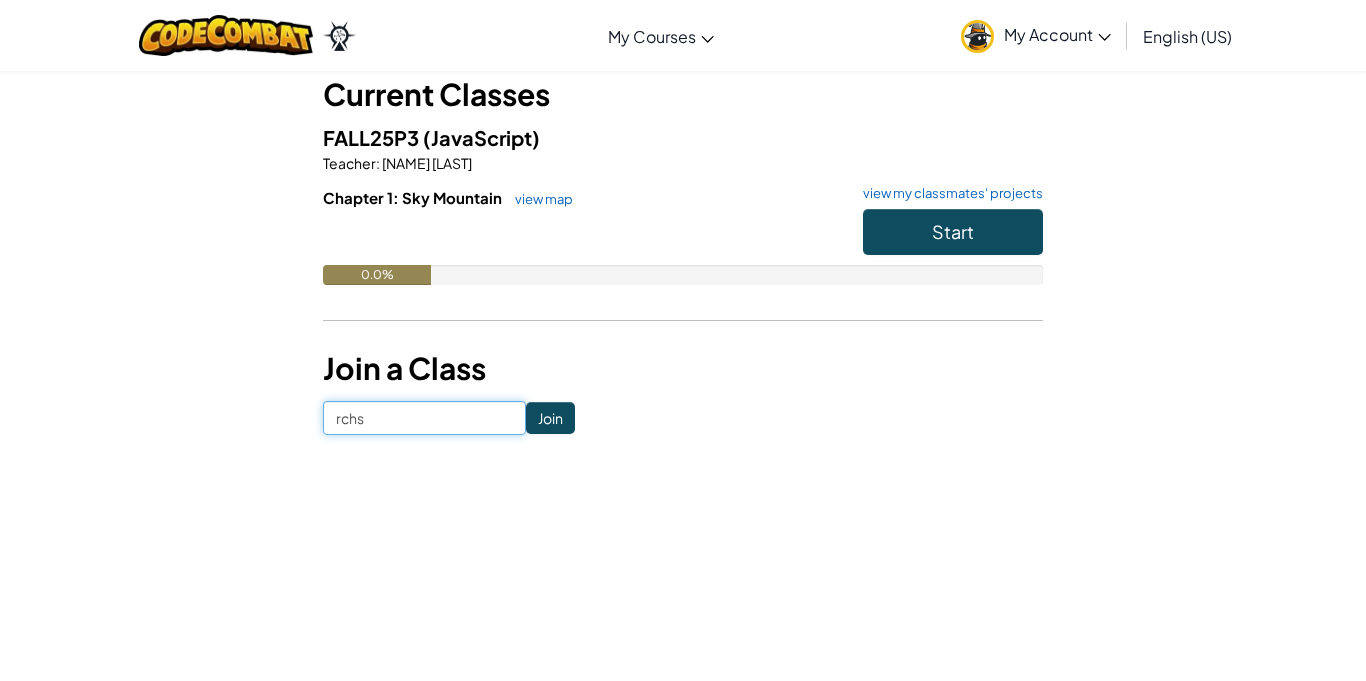 type on "rchs" 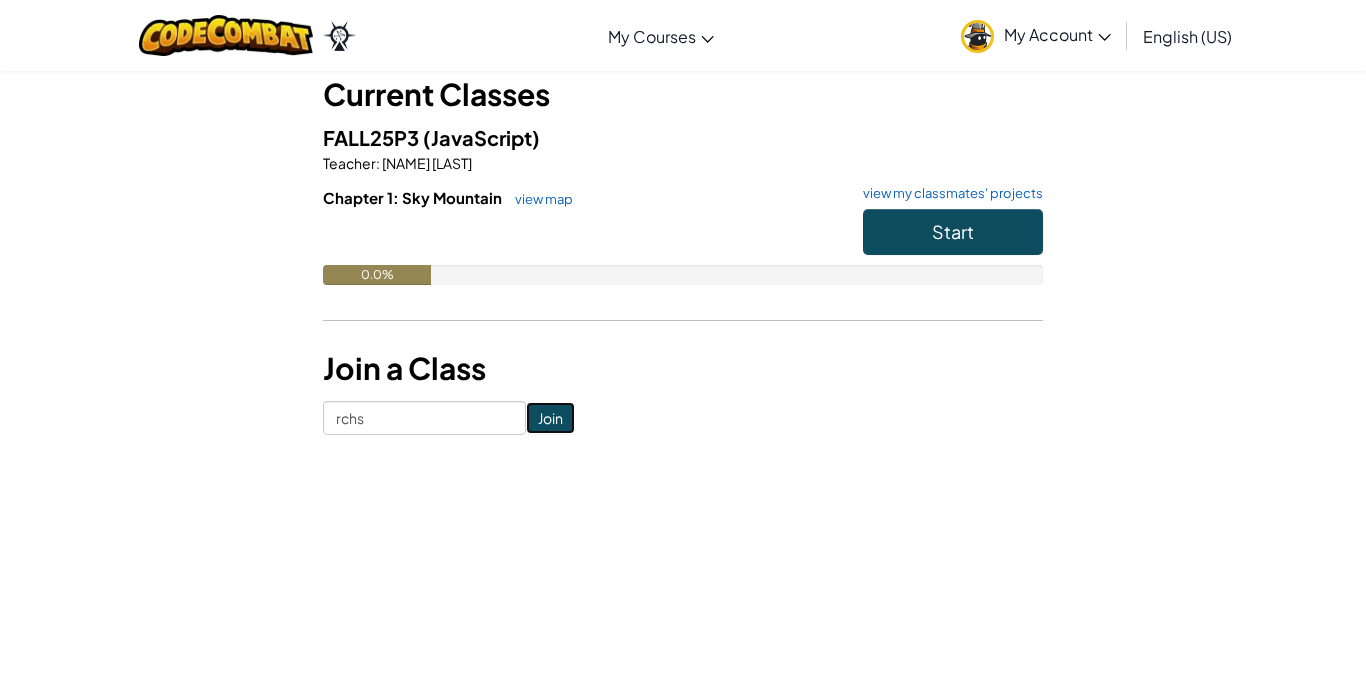 click on "Join" at bounding box center [550, 418] 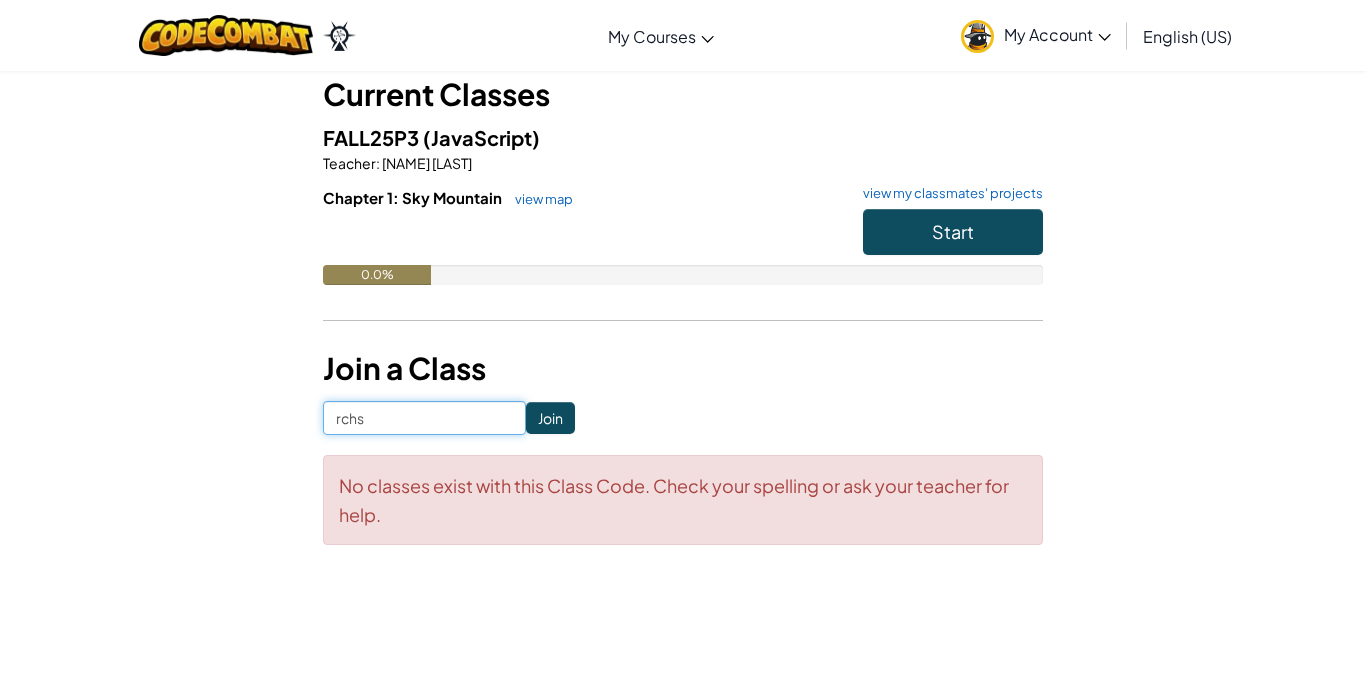 click on "rchs" at bounding box center (424, 418) 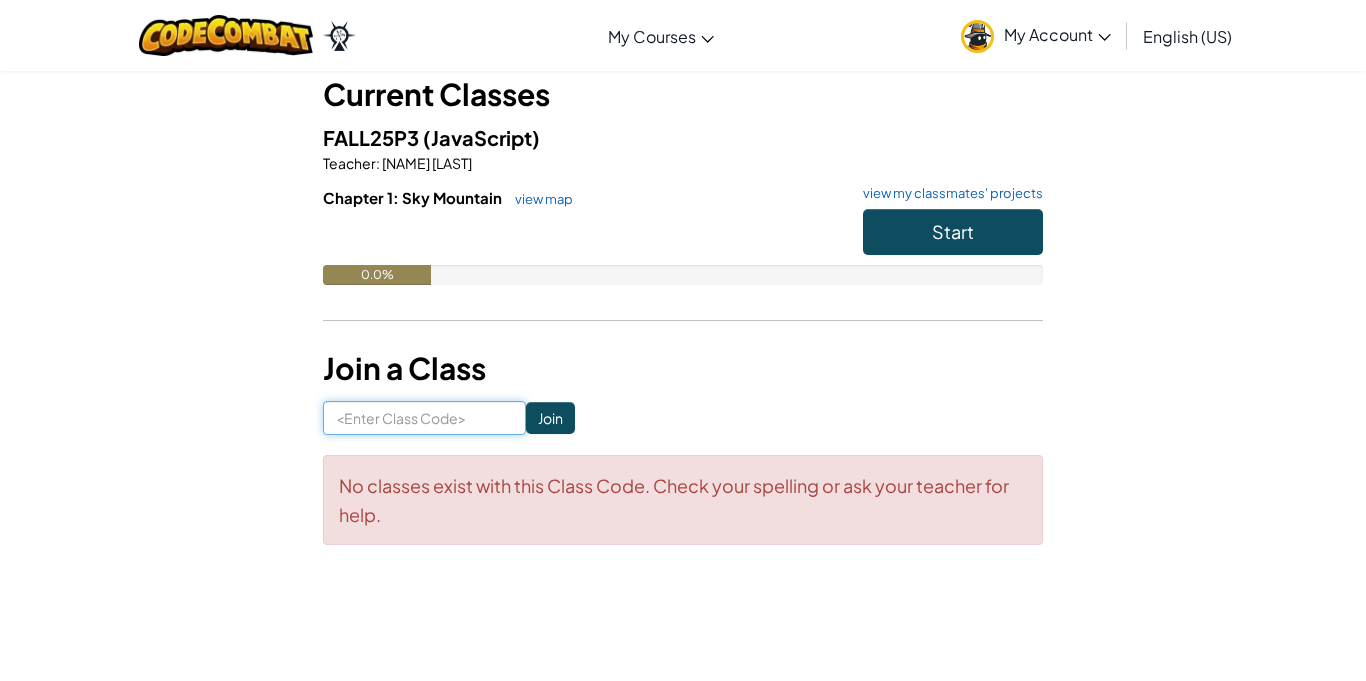 type 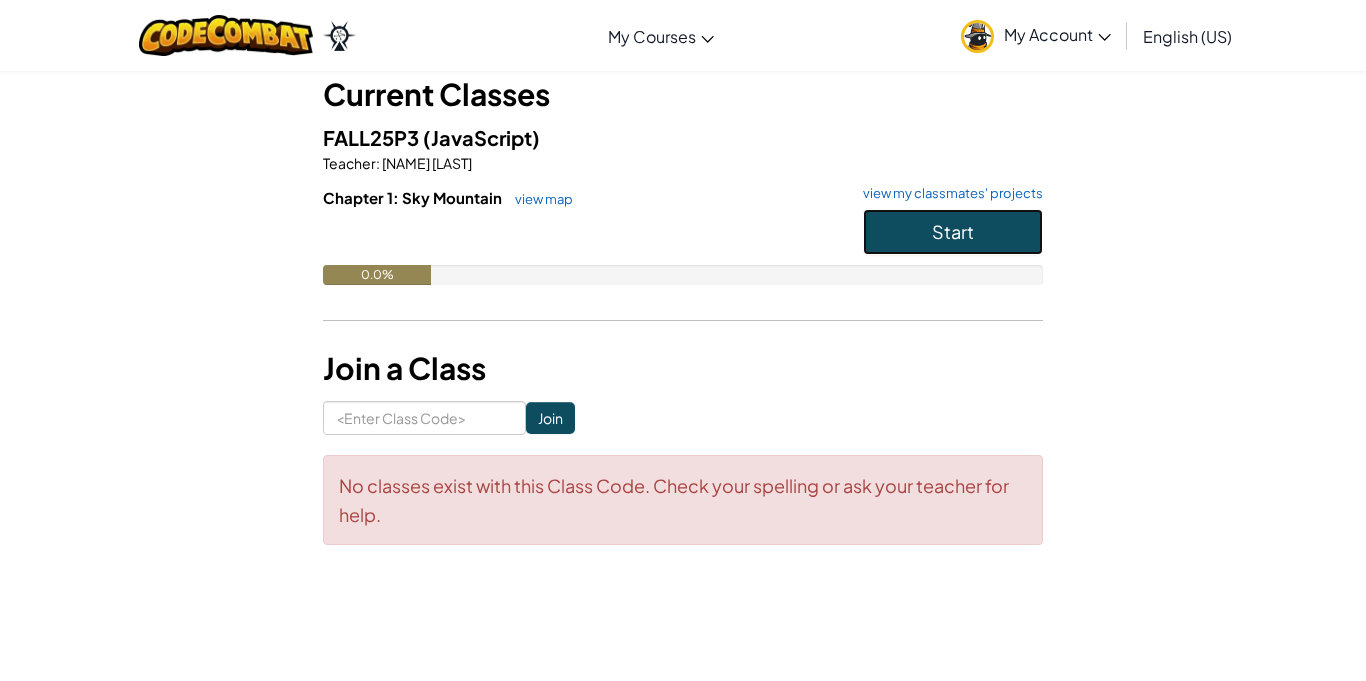 click on "Start" at bounding box center (953, 231) 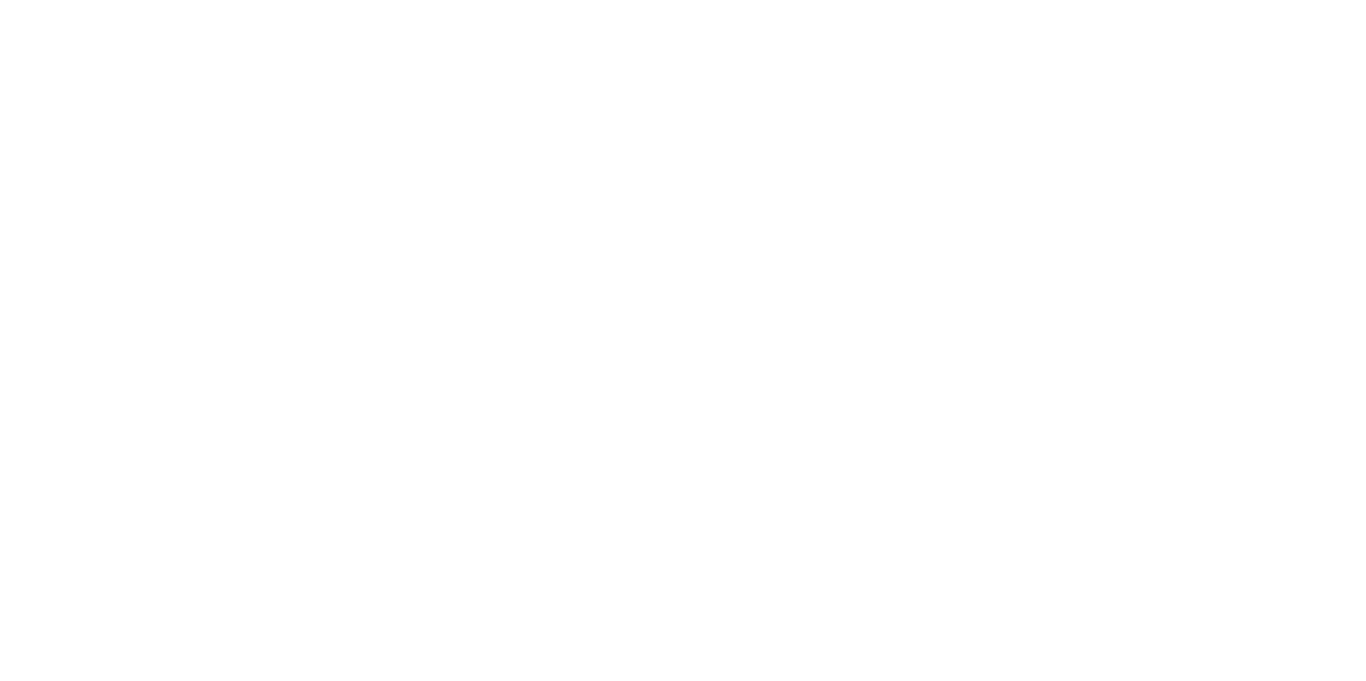 scroll, scrollTop: 0, scrollLeft: 0, axis: both 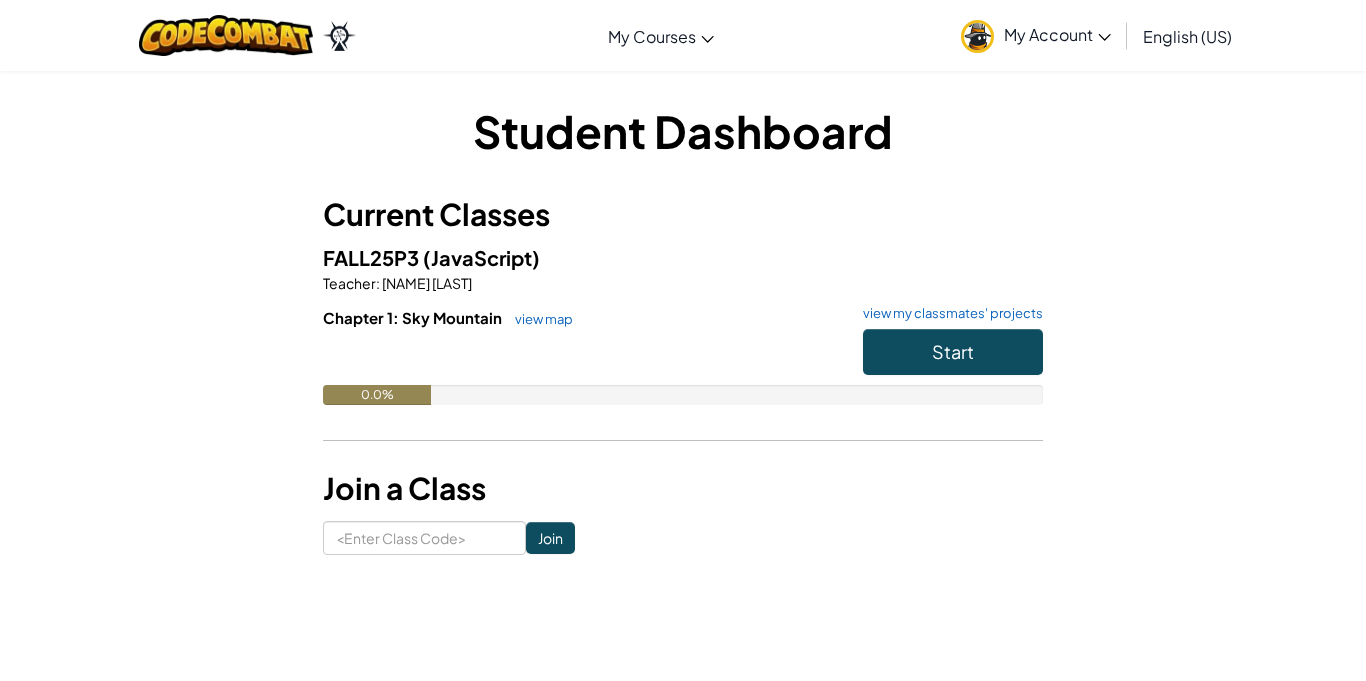 click on "0.0%" at bounding box center [377, 395] 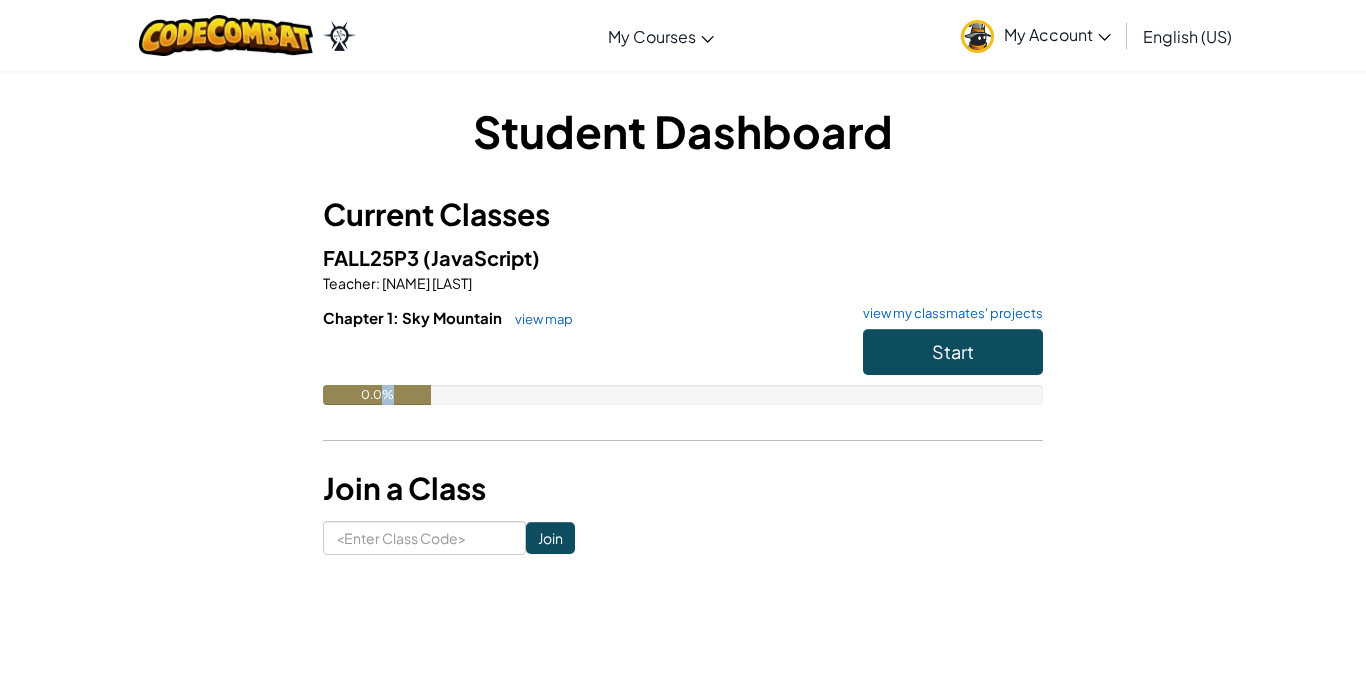 click on "0.0%" at bounding box center (377, 395) 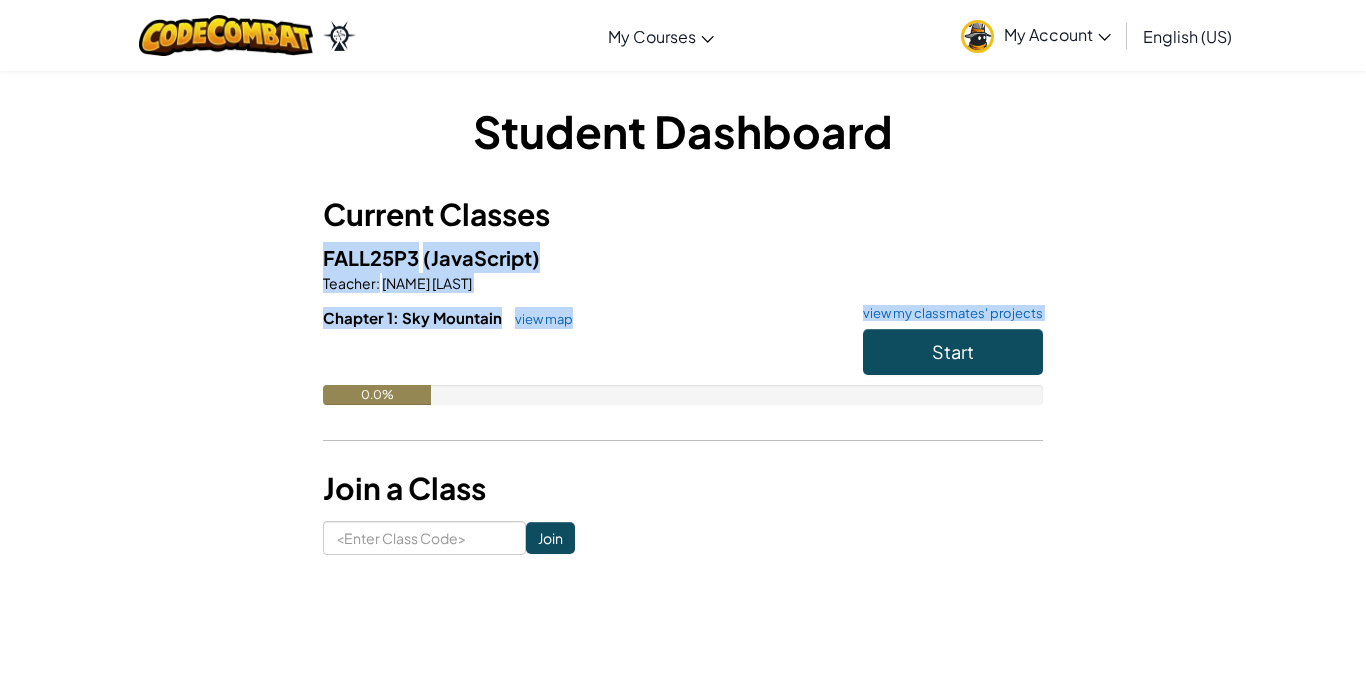 click on "0.0%" at bounding box center (377, 395) 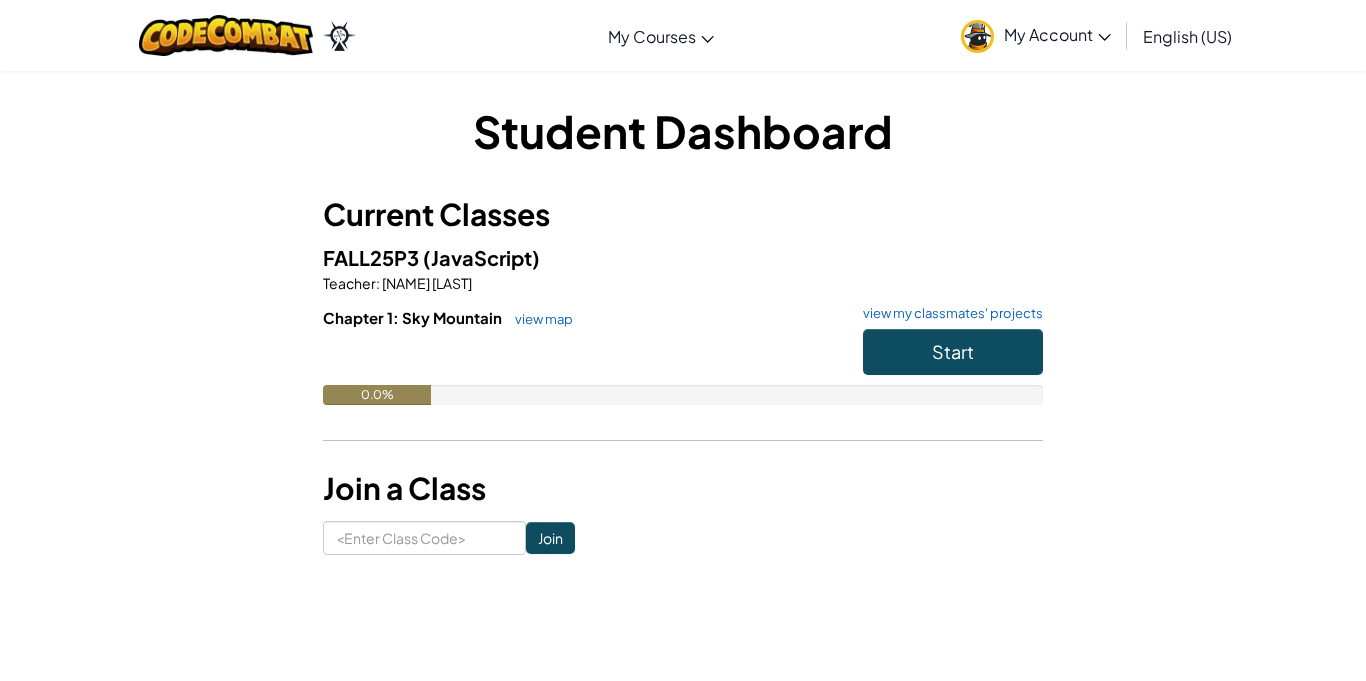 click on "Student Dashboard Current Classes FALL25P3 (JavaScript) Teacher : Asha Warrior Chapter 1: Sky Mountain view map view my classmates' projects Start 0.0% Join a Class Join" at bounding box center (683, 327) 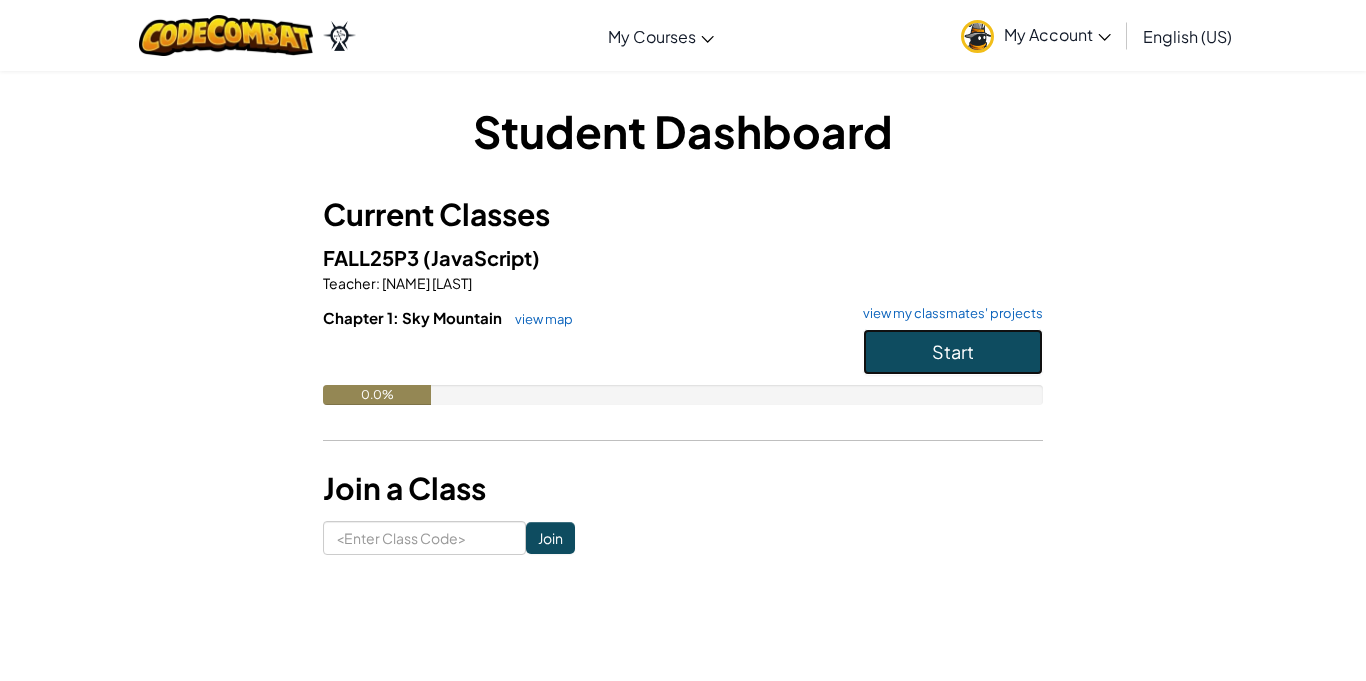 click on "Start" at bounding box center (953, 352) 